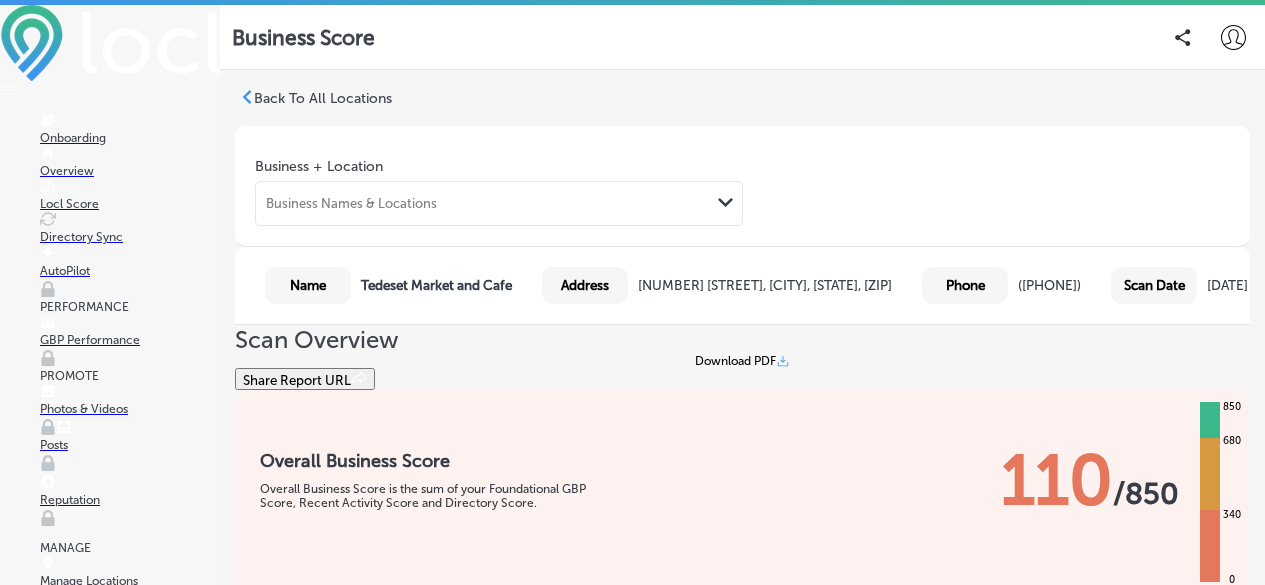 scroll, scrollTop: 0, scrollLeft: 0, axis: both 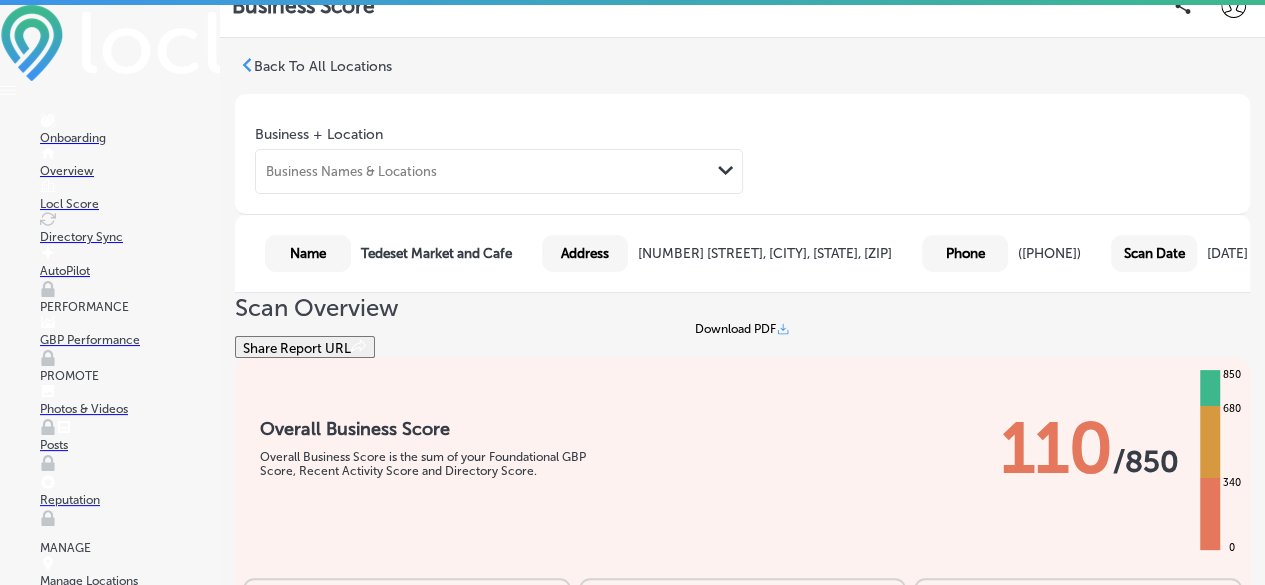 click on "Scan Date" at bounding box center (308, 253) 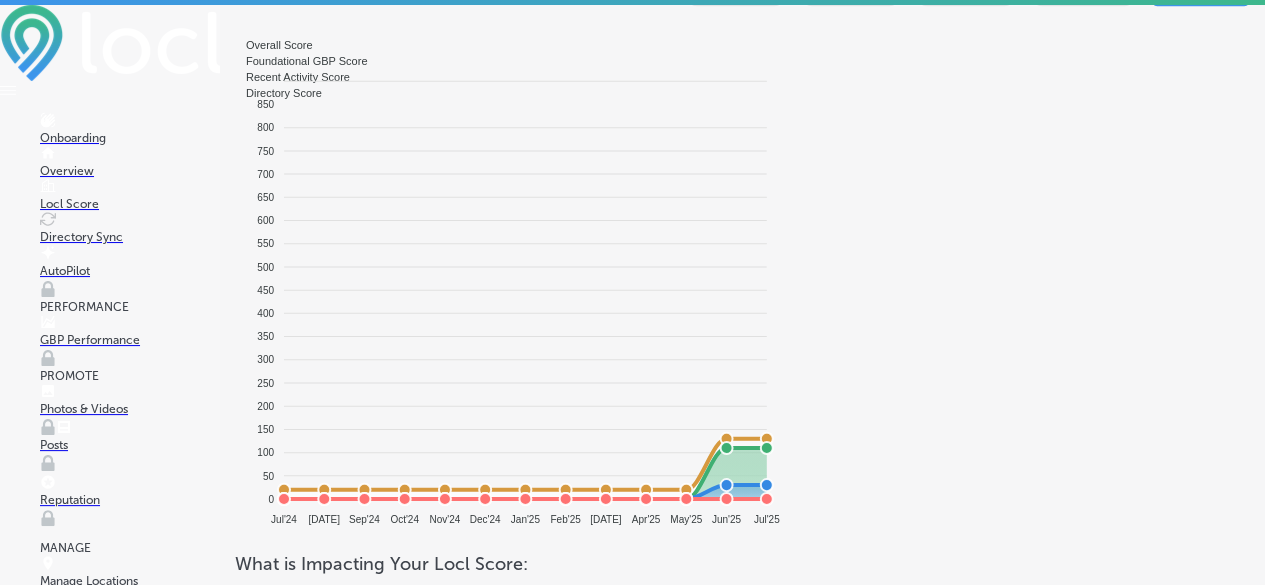 scroll, scrollTop: 970, scrollLeft: 0, axis: vertical 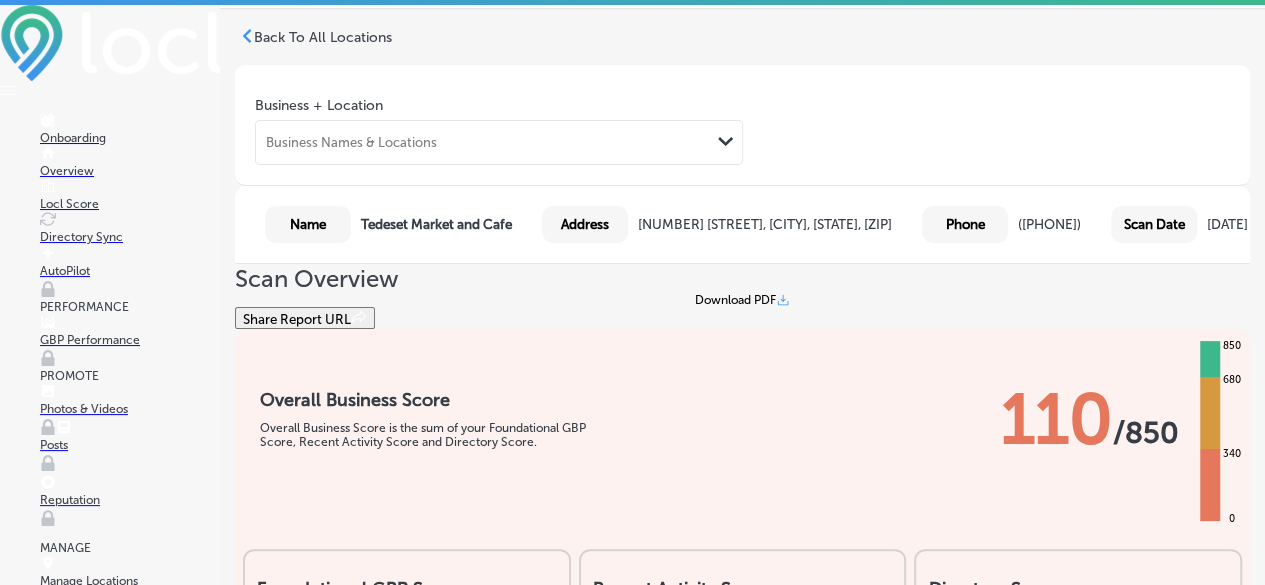 click at bounding box center (48, 219) 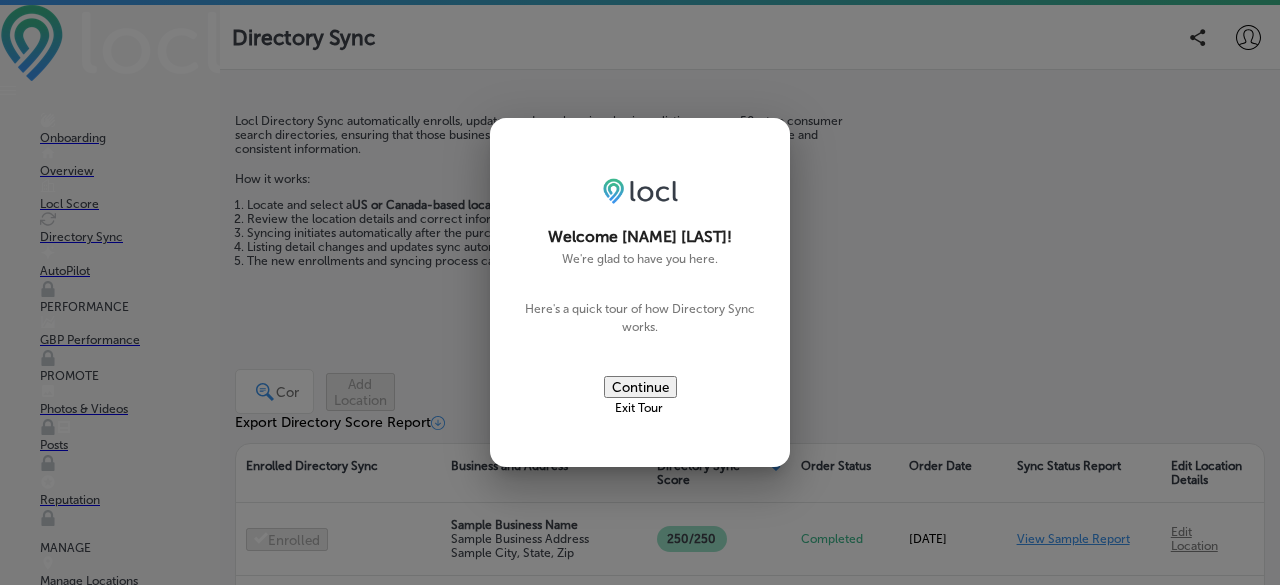 click on "Continue" at bounding box center (640, 387) 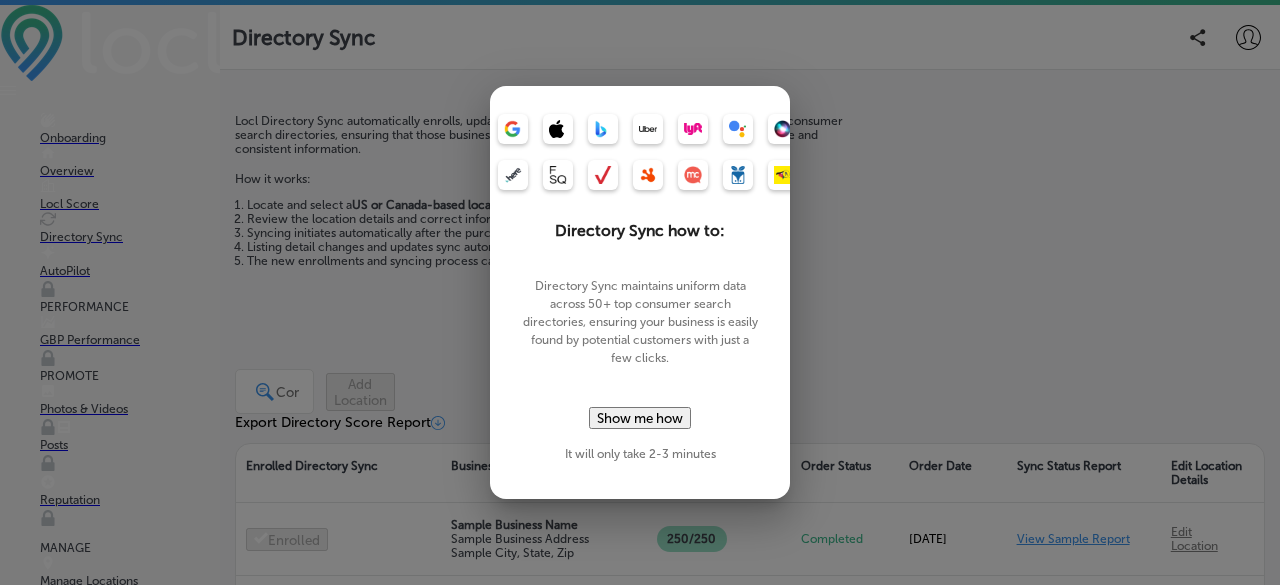 click on "Show me how" at bounding box center (640, 418) 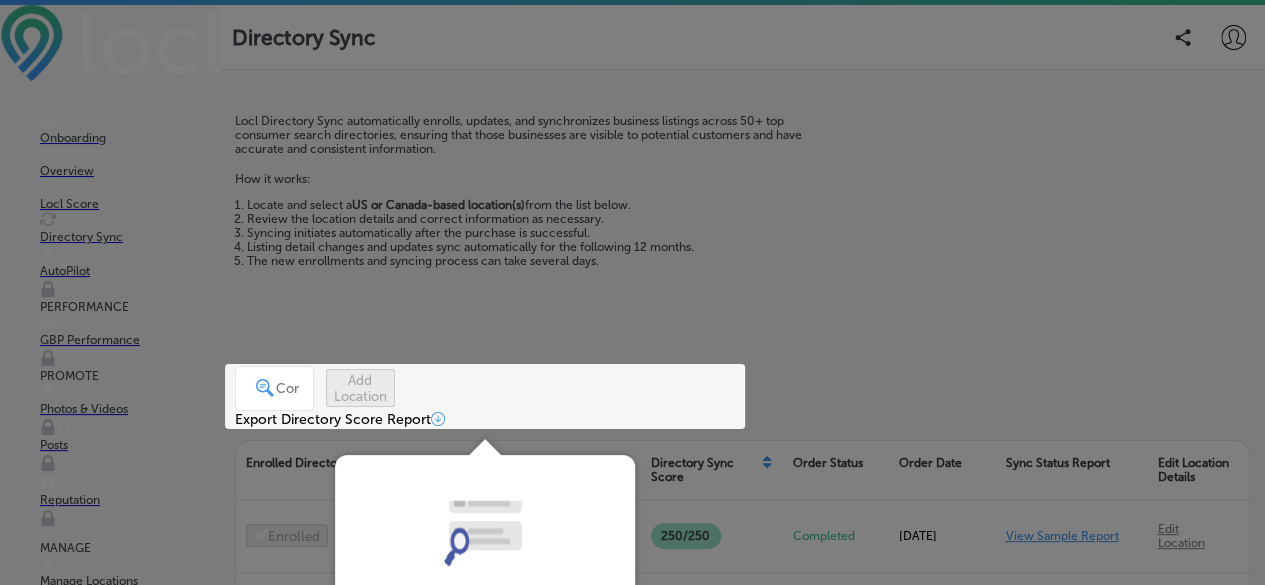 click at bounding box center [485, 396] 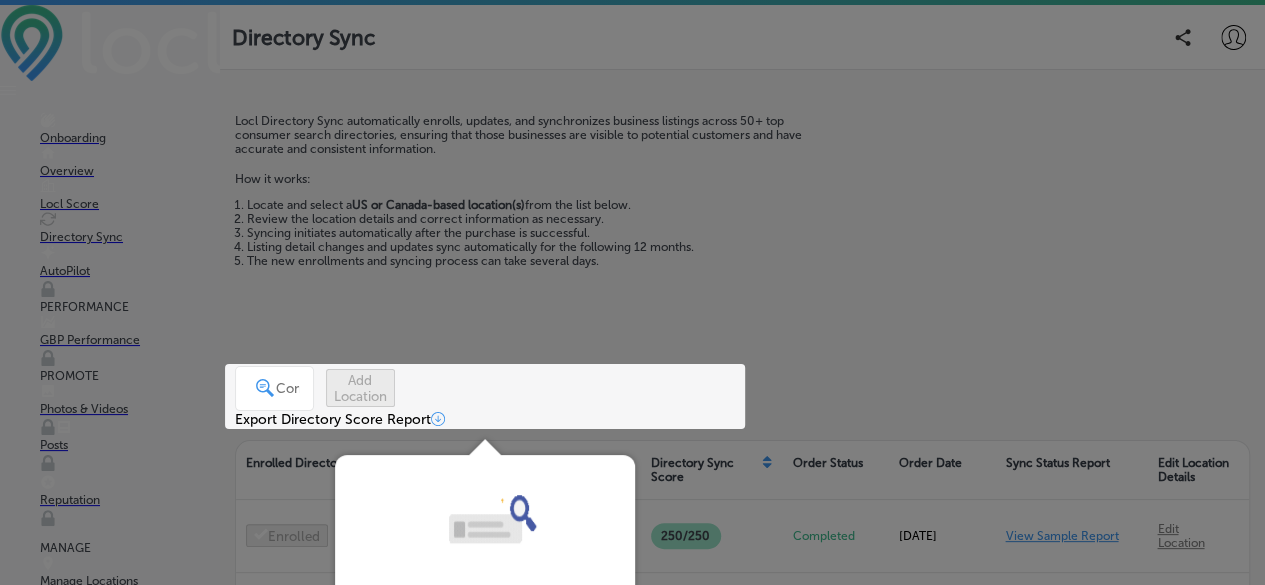 click at bounding box center [485, 396] 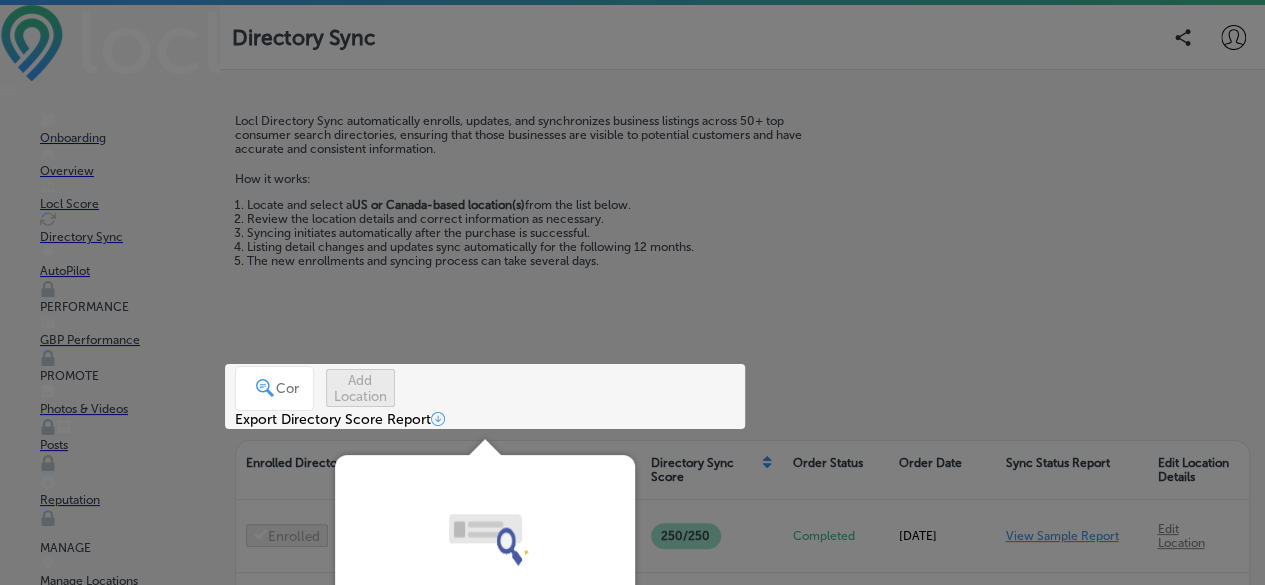 click at bounding box center [485, 396] 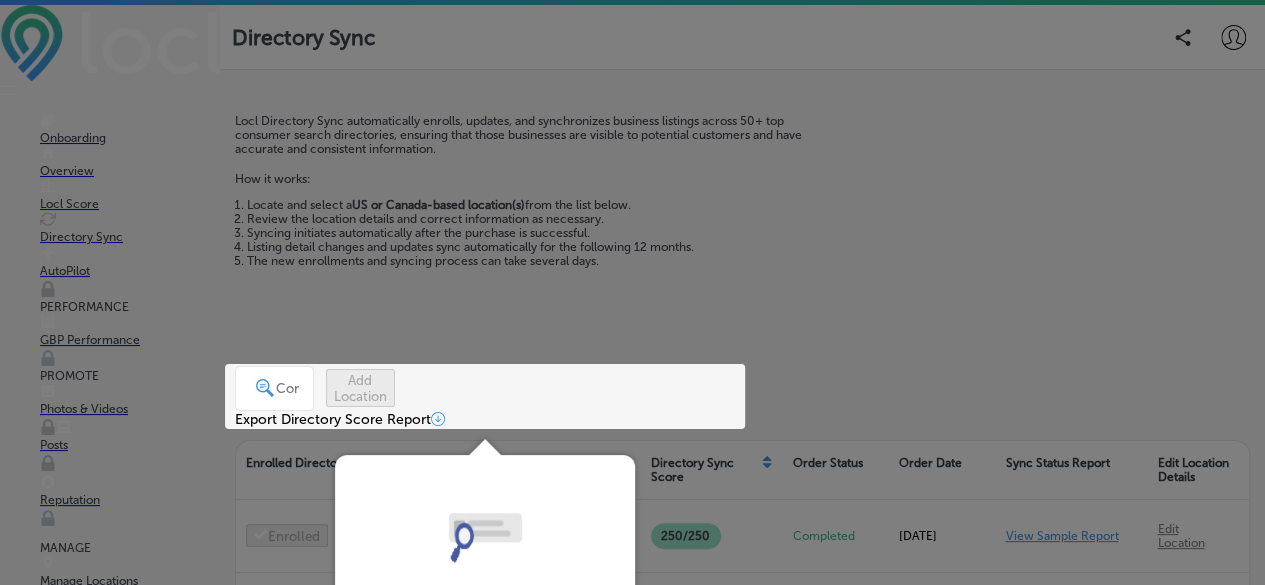 click at bounding box center [632, 414] 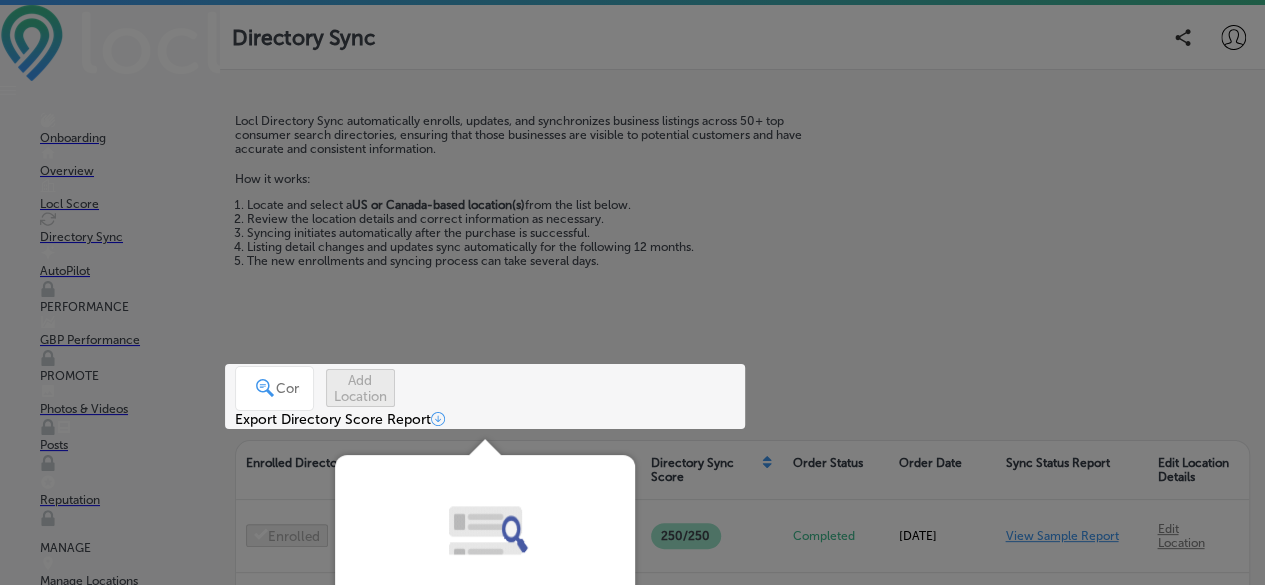click at bounding box center (632, 414) 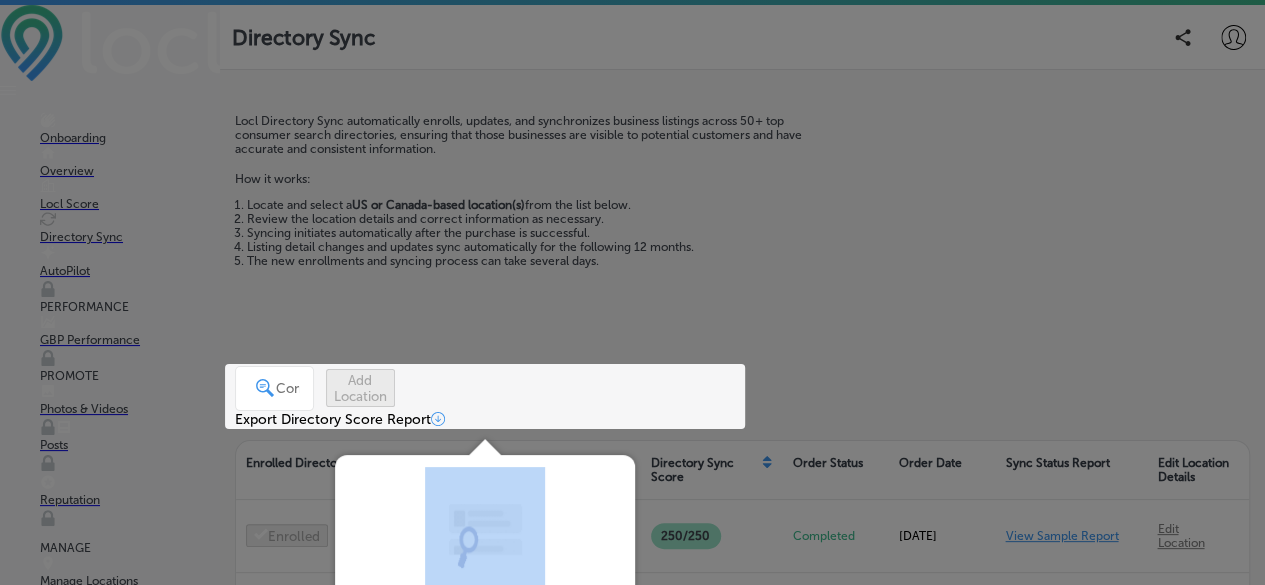click at bounding box center (632, 414) 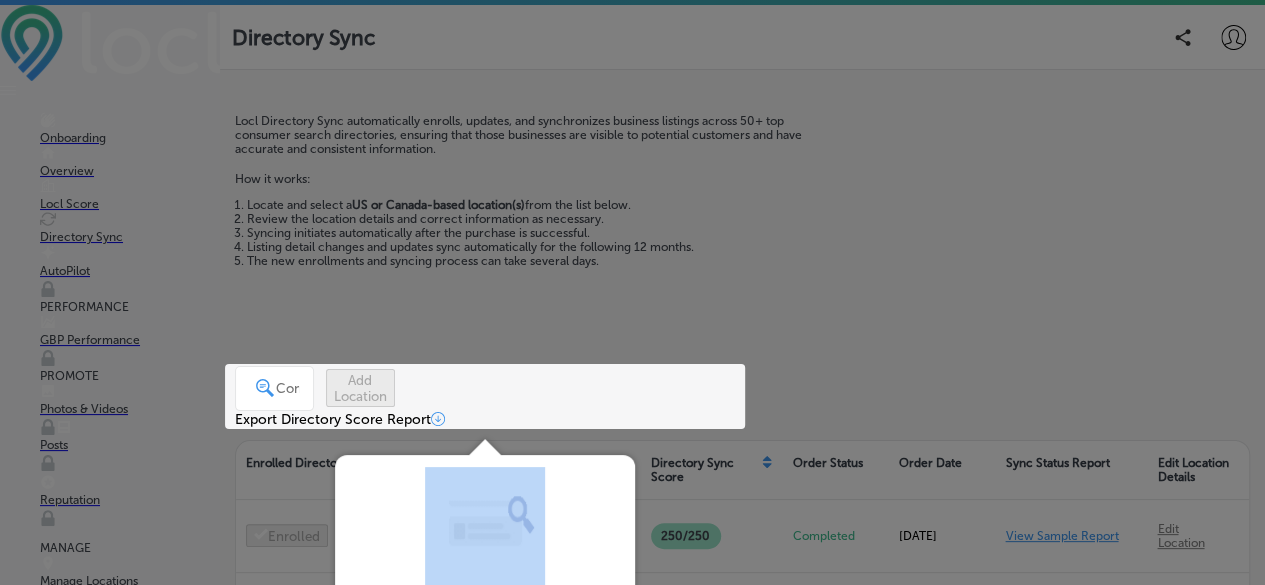 click at bounding box center [632, 414] 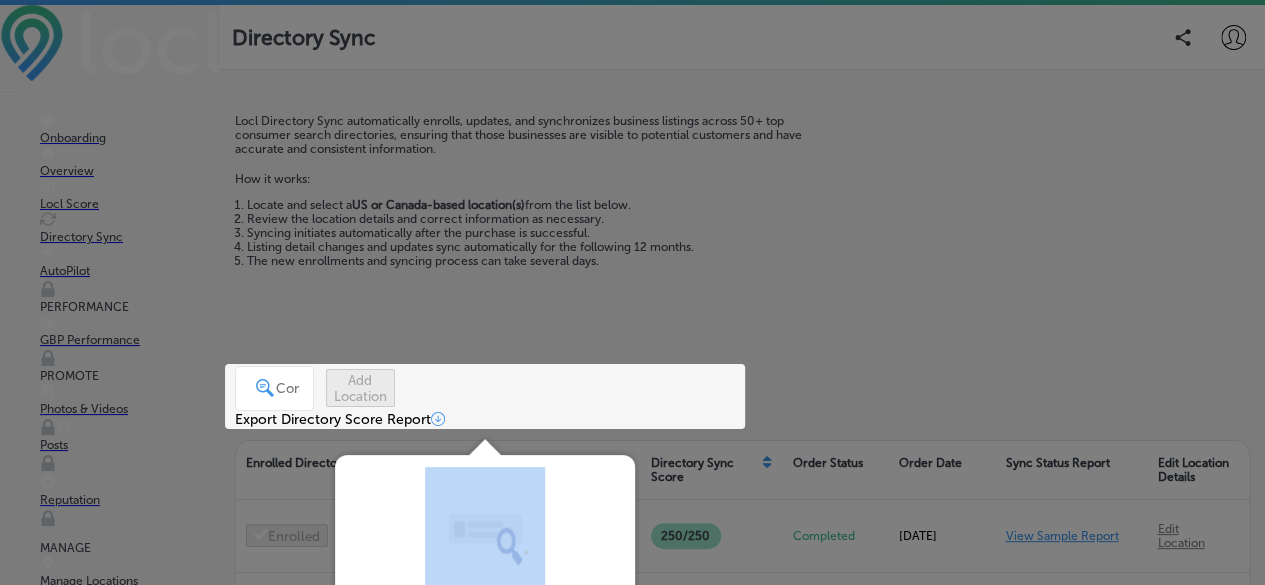 click at bounding box center [485, 527] 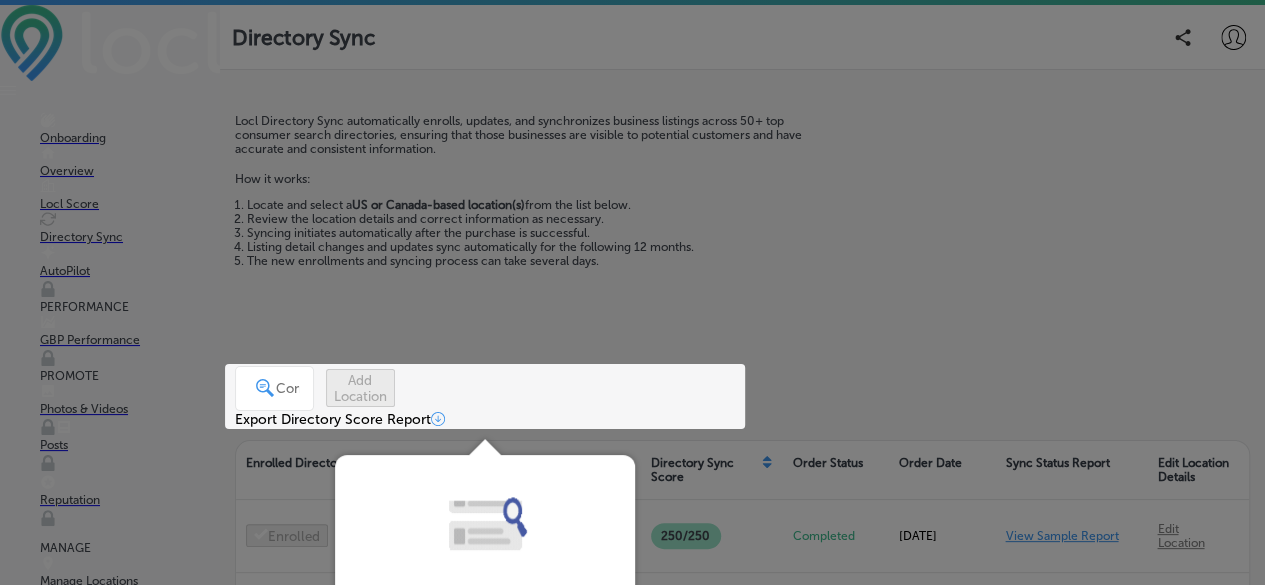 click at bounding box center [632, 414] 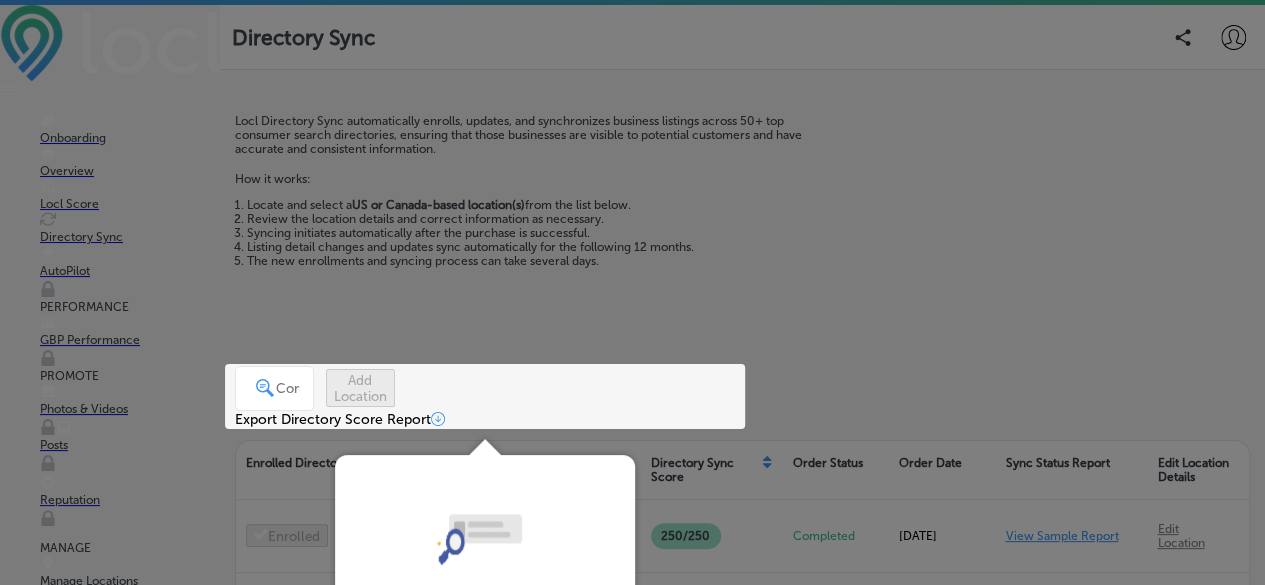 click at bounding box center [485, 396] 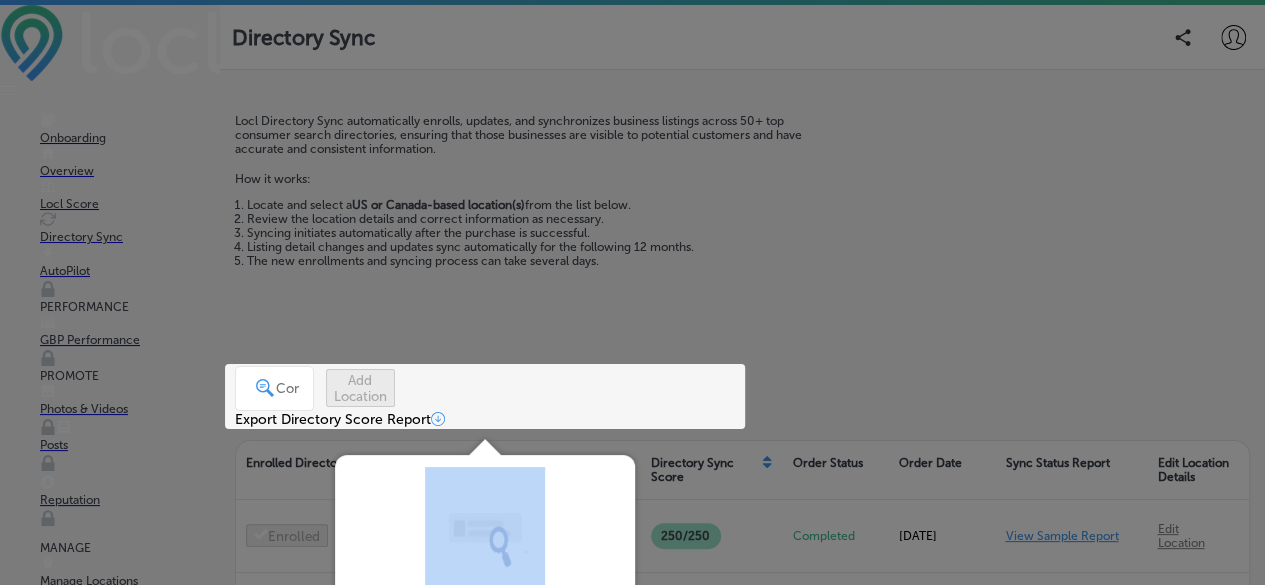 drag, startPoint x: 393, startPoint y: 401, endPoint x: 340, endPoint y: 393, distance: 53.600372 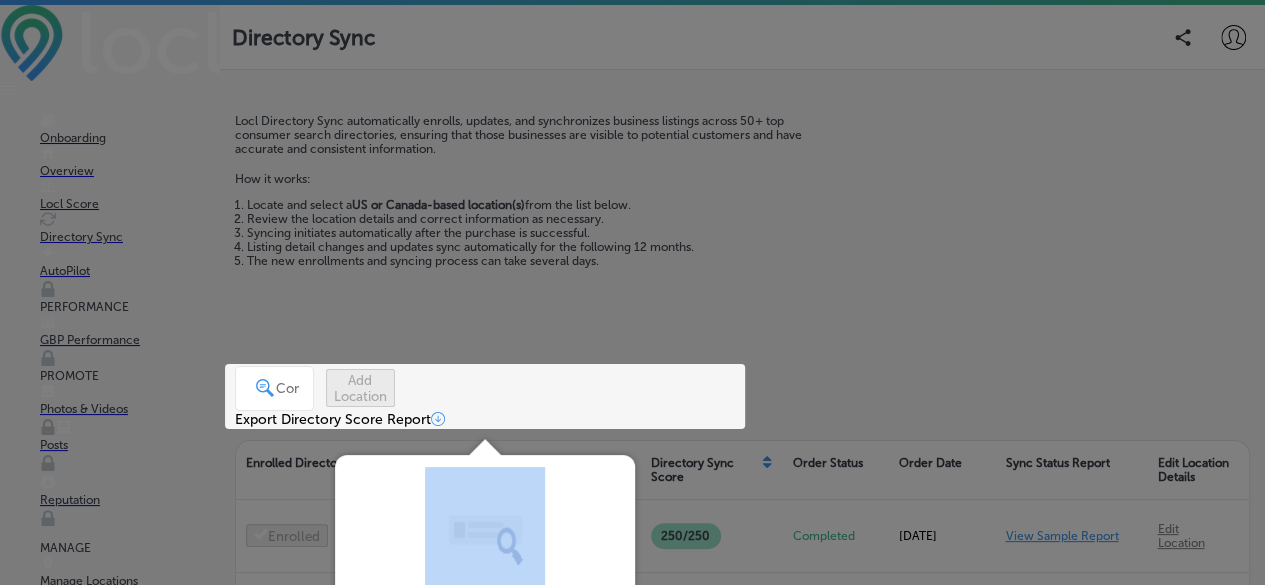 click at bounding box center (485, 396) 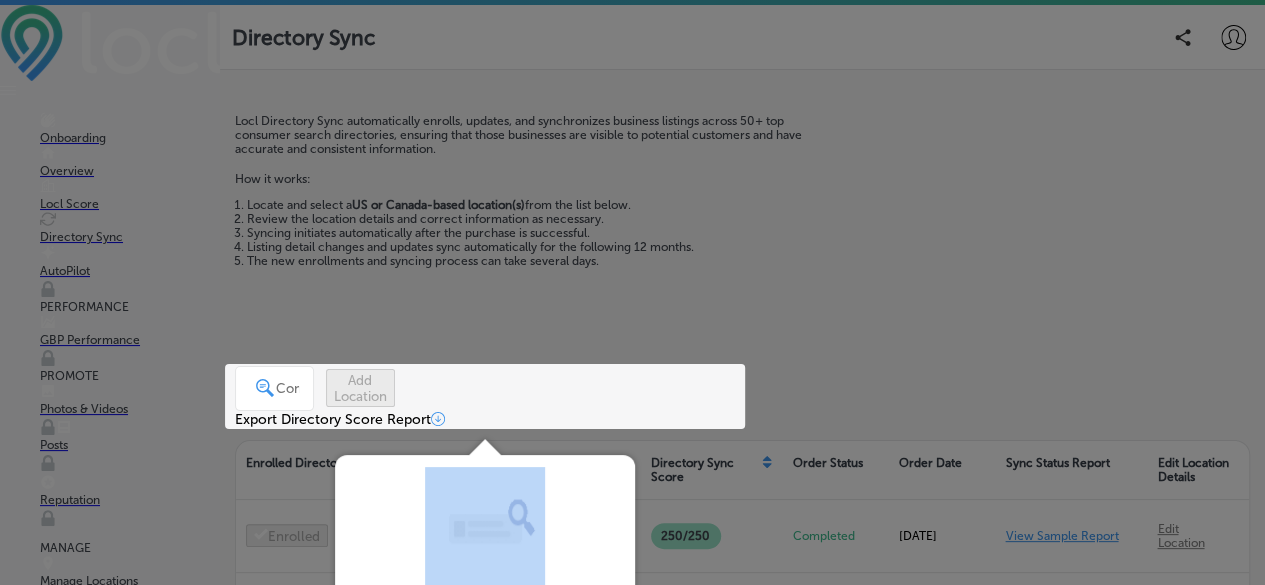 click at bounding box center [485, 396] 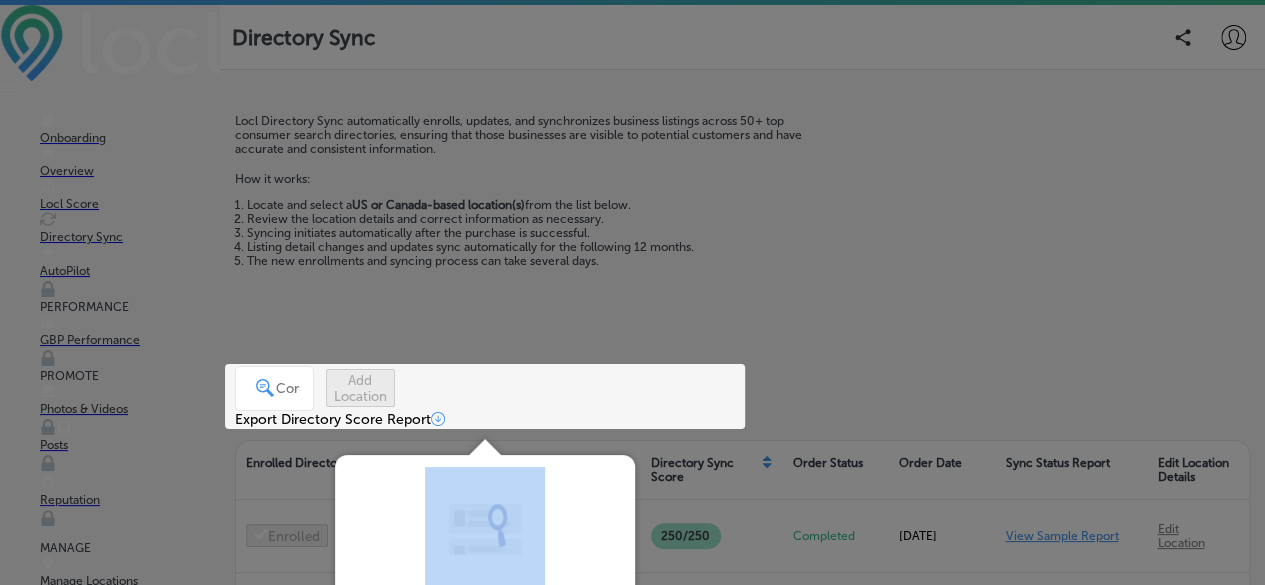 click at bounding box center (485, 396) 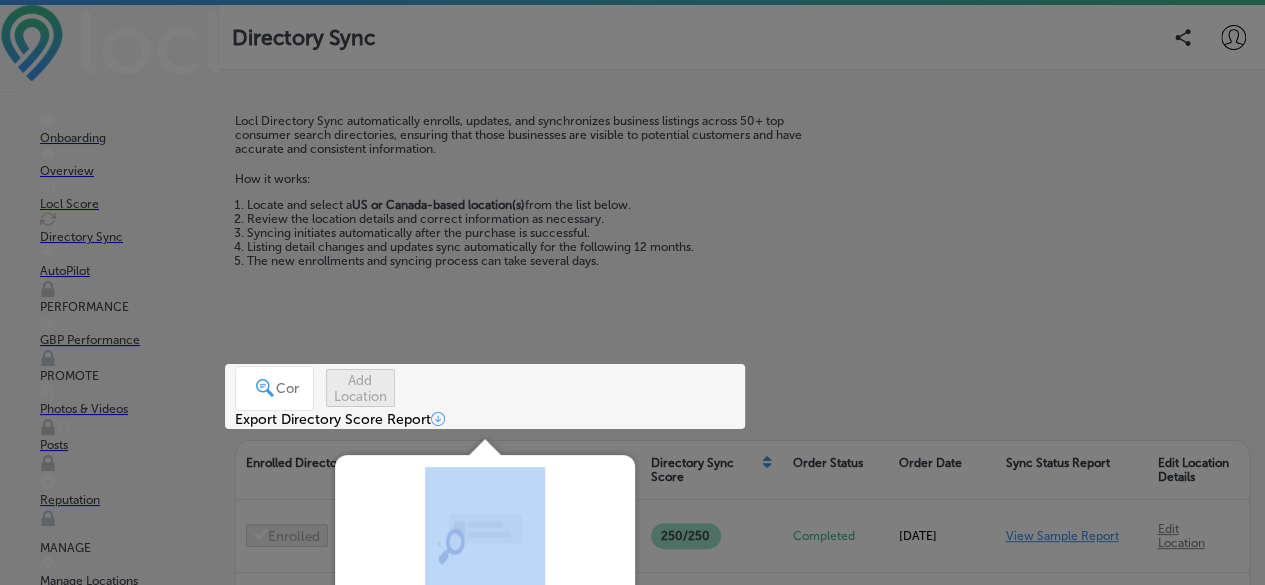 click at bounding box center (485, 396) 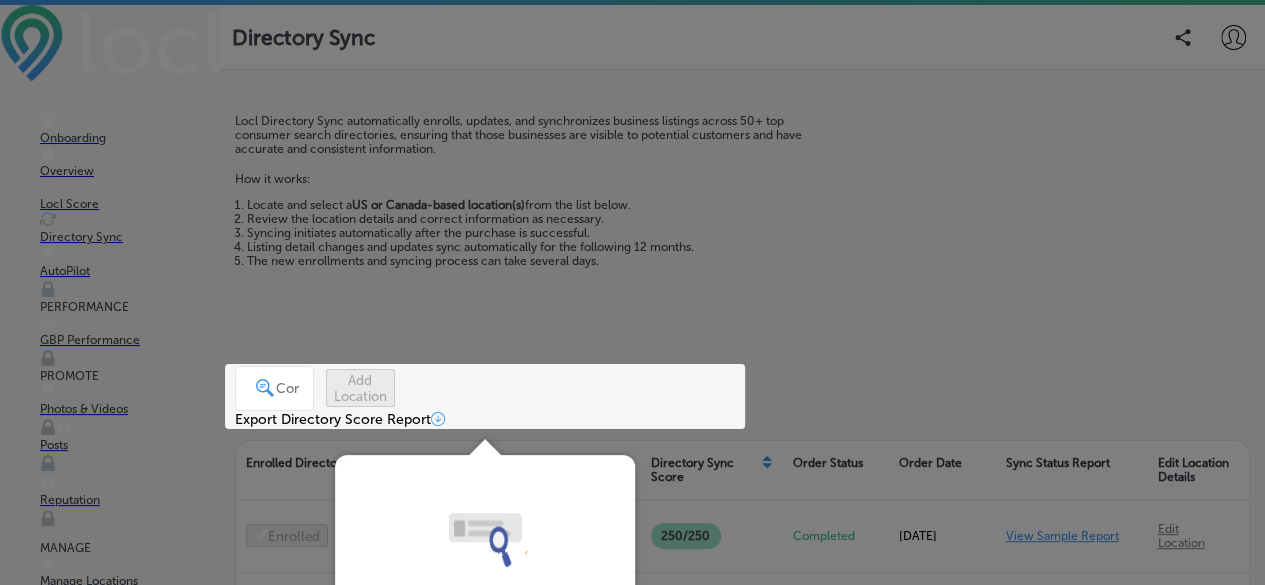 click at bounding box center (485, 396) 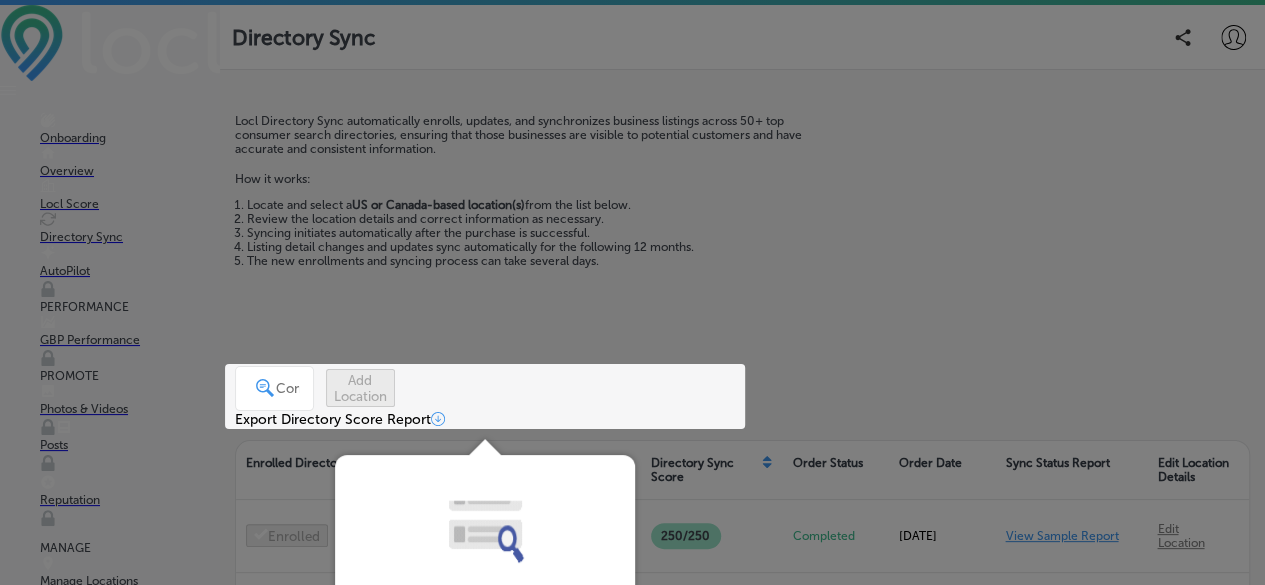 click at bounding box center (632, 414) 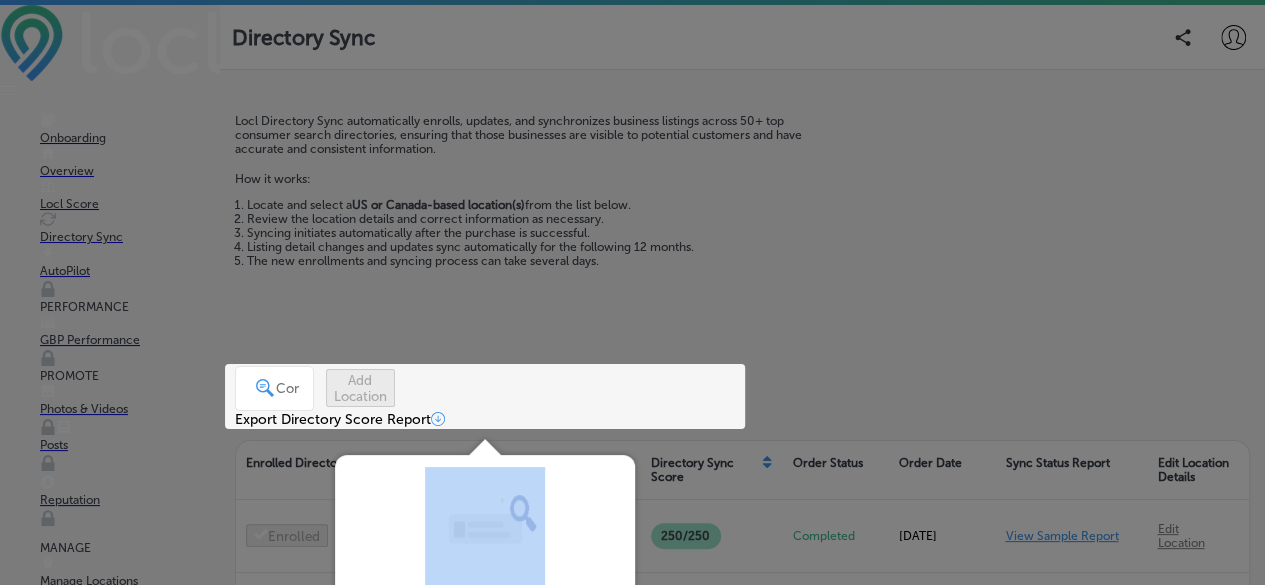 click at bounding box center (632, 414) 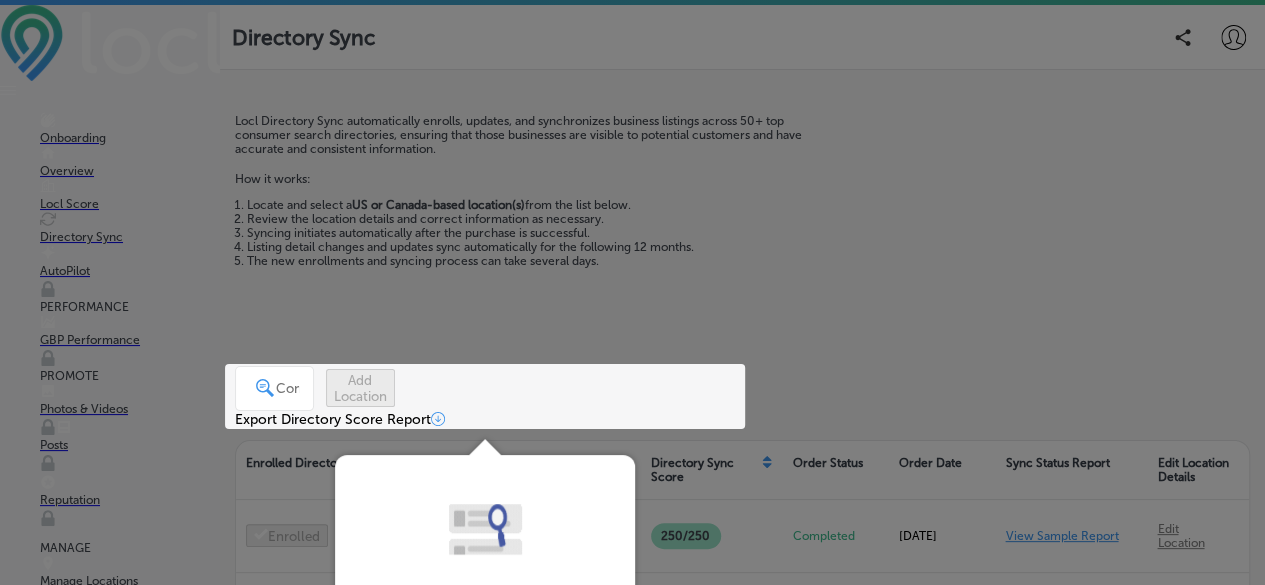 click at bounding box center [632, 414] 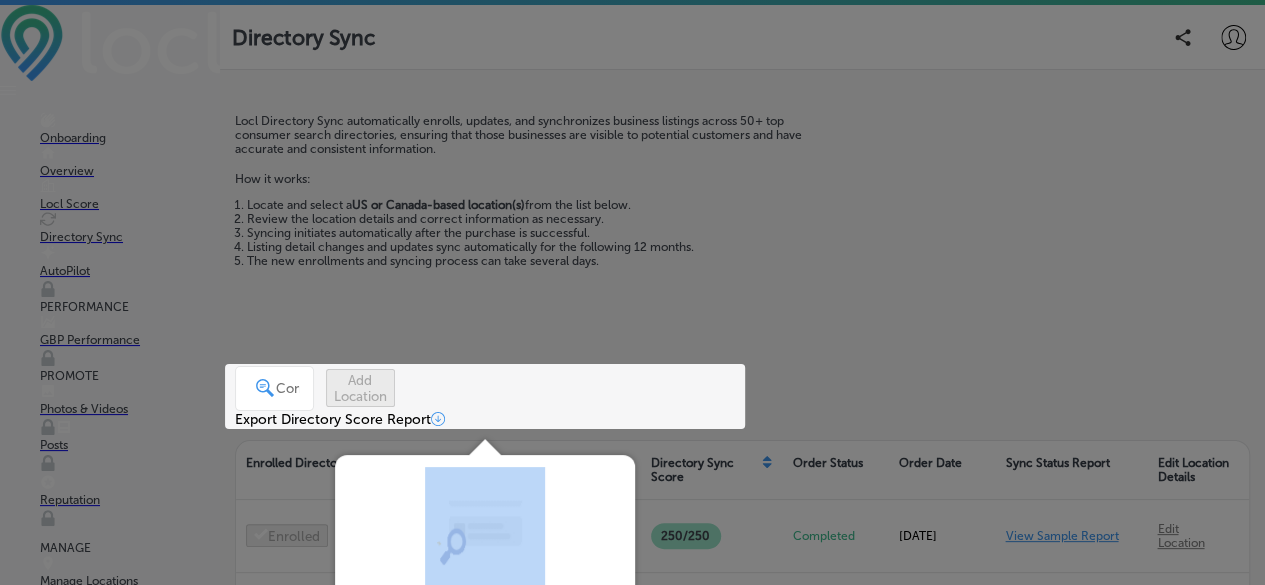 click at bounding box center (632, 414) 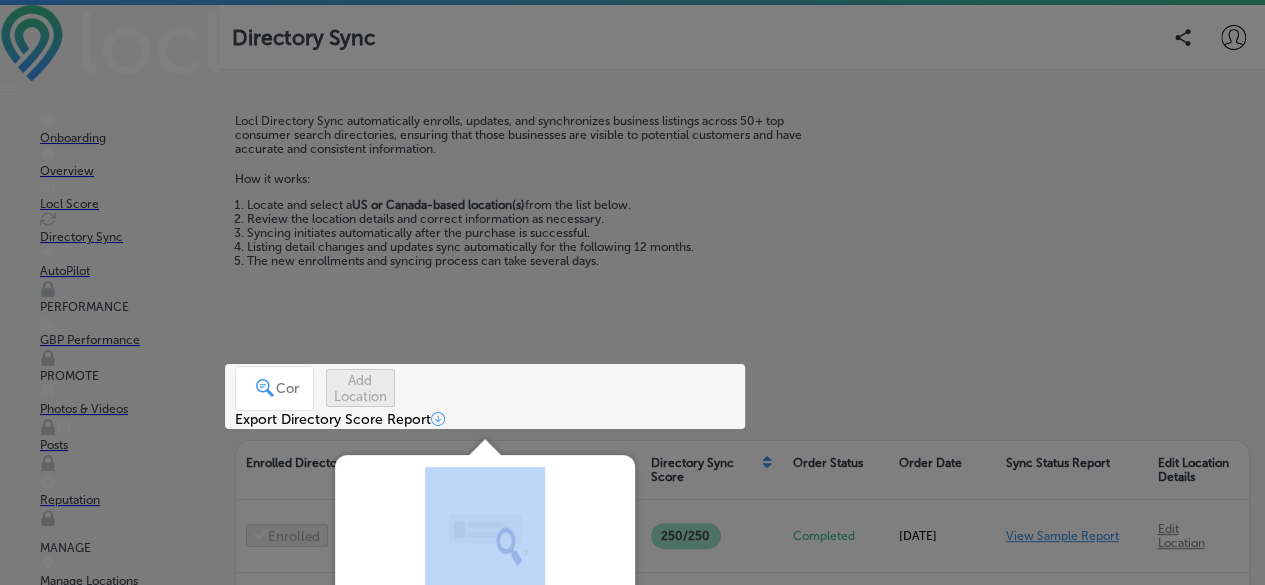 click at bounding box center [632, 414] 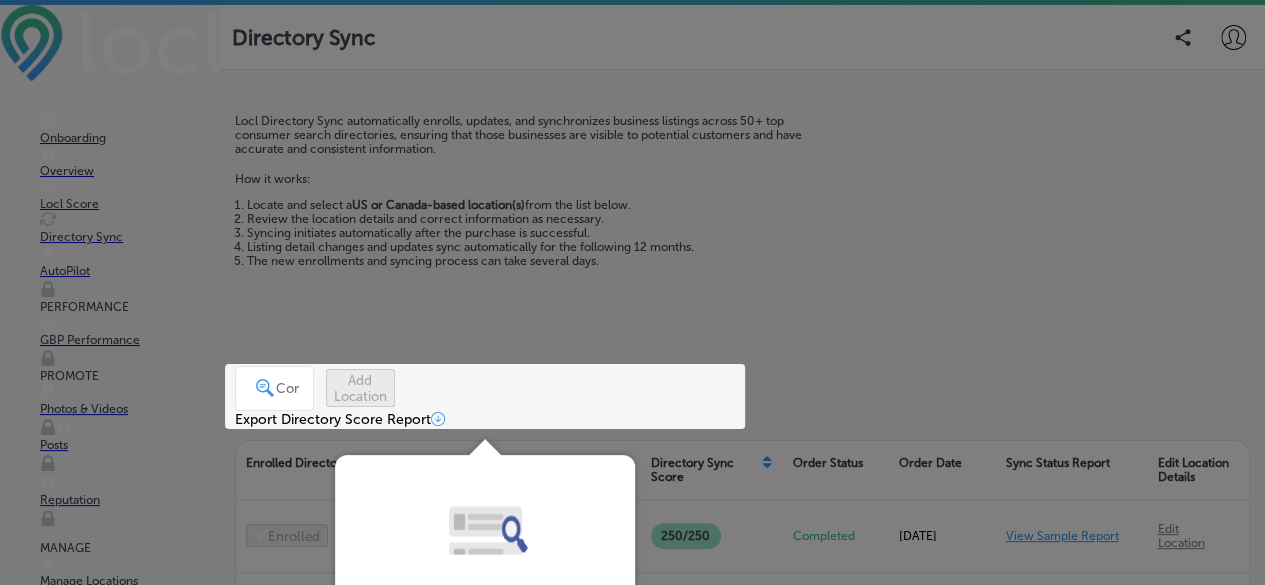 click at bounding box center (632, 414) 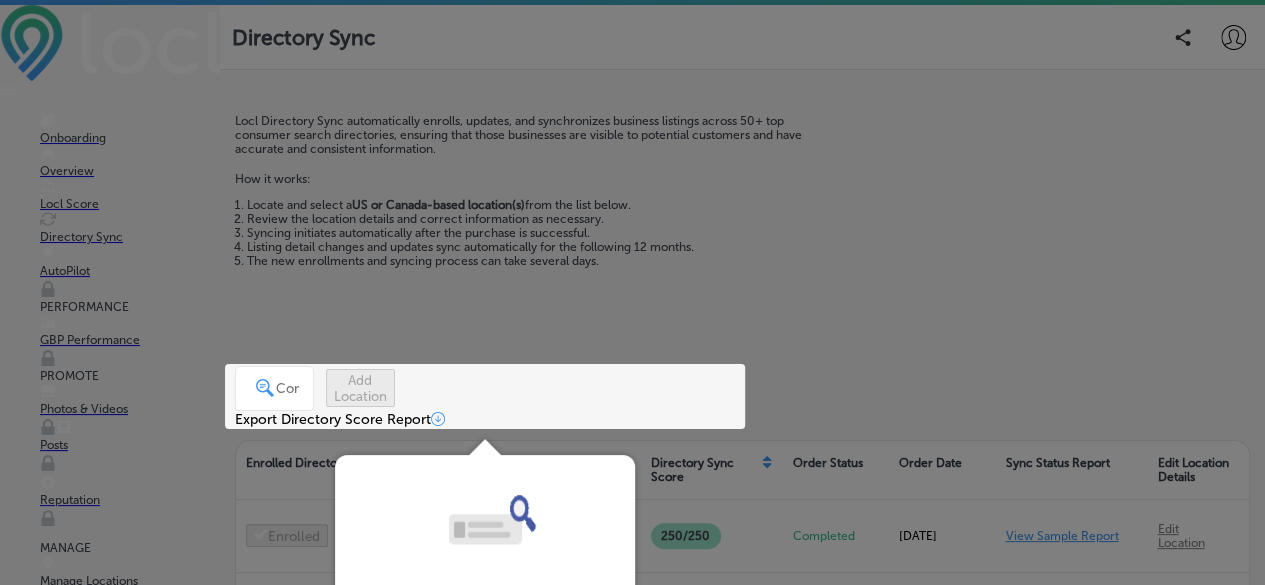 click at bounding box center [632, 414] 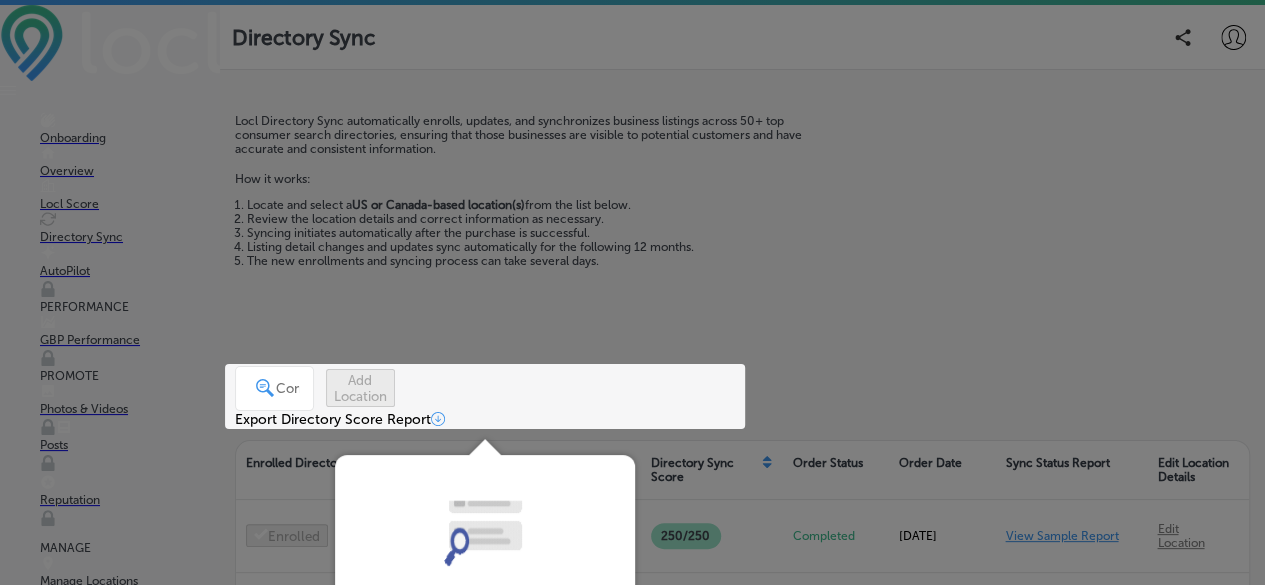 click on "Directory Sync" at bounding box center (130, 237) 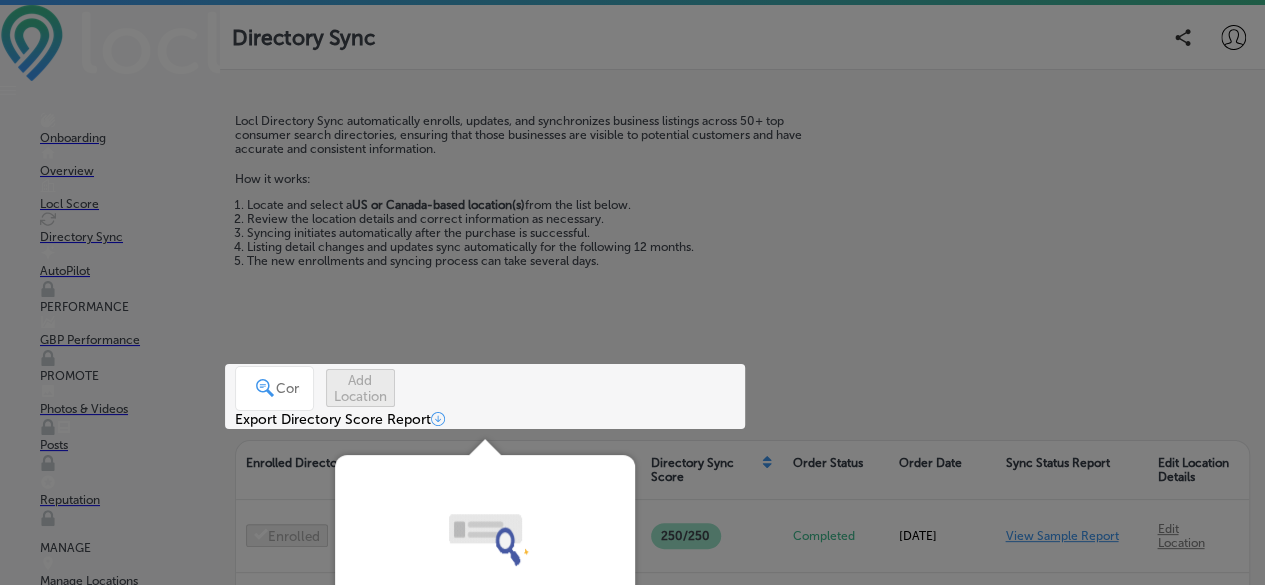 click at bounding box center [485, 527] 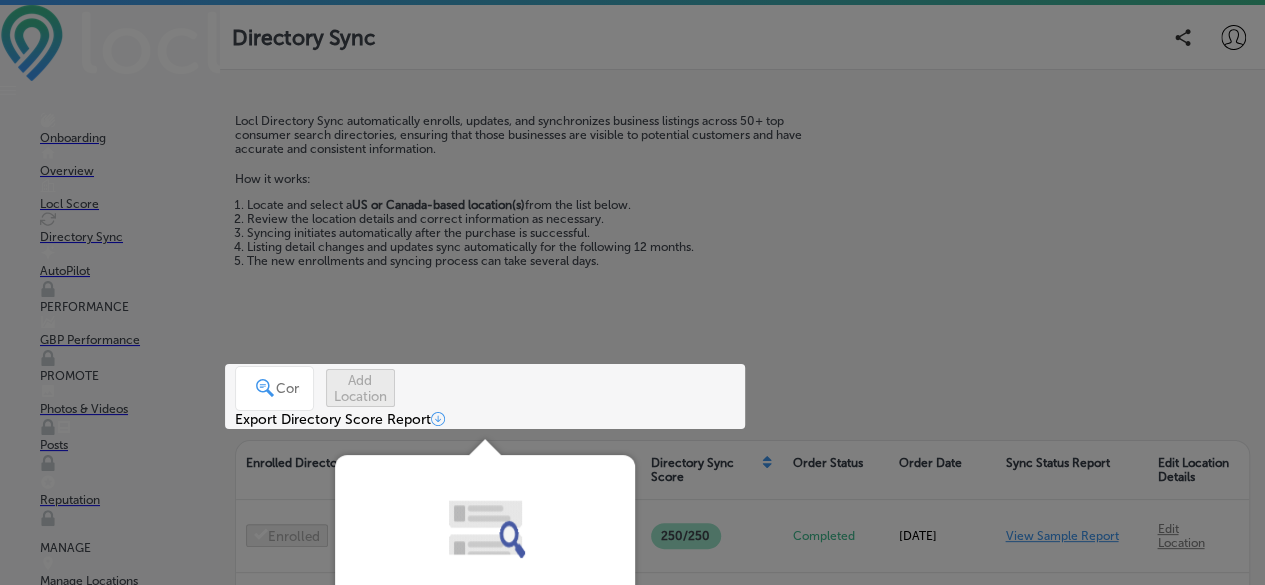 click at bounding box center (632, 414) 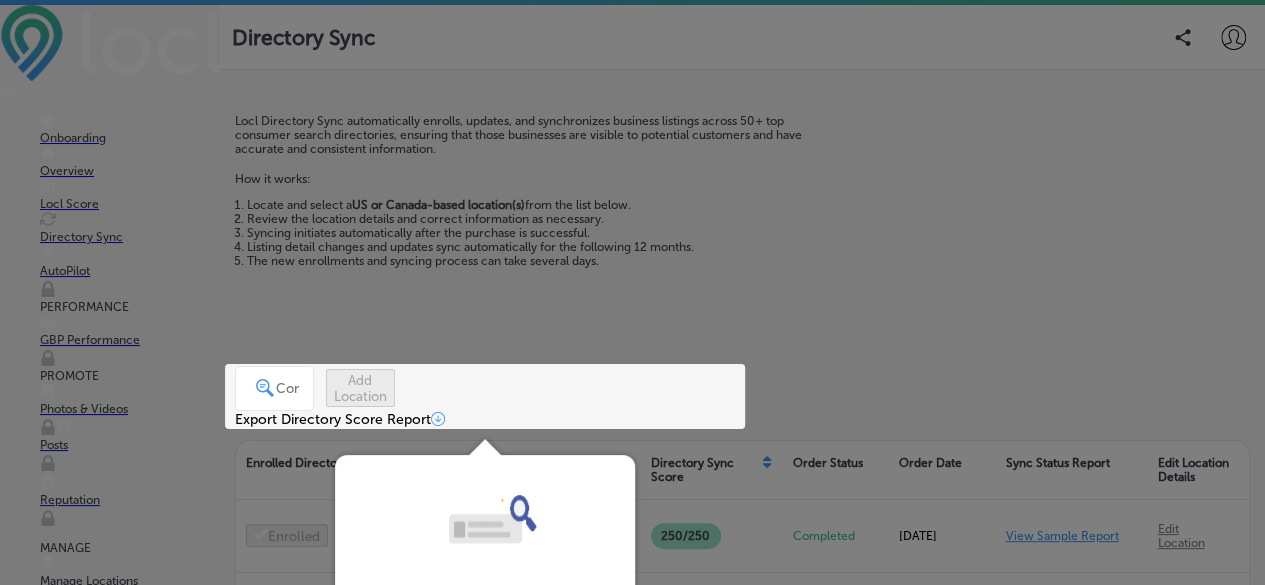 click at bounding box center (632, 414) 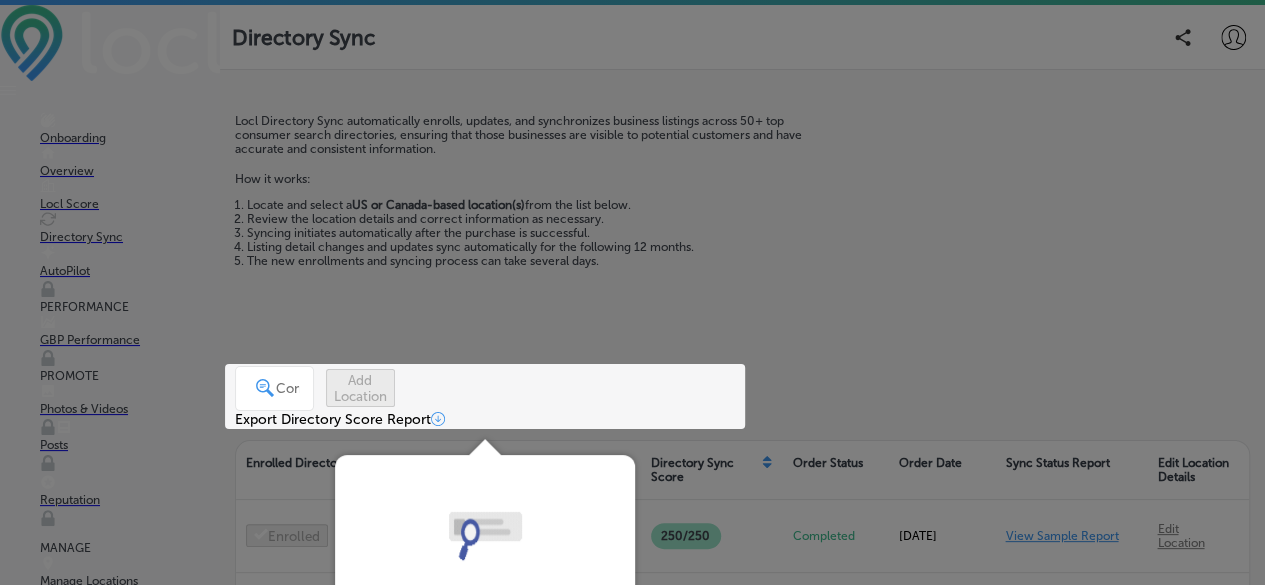click at bounding box center [632, 414] 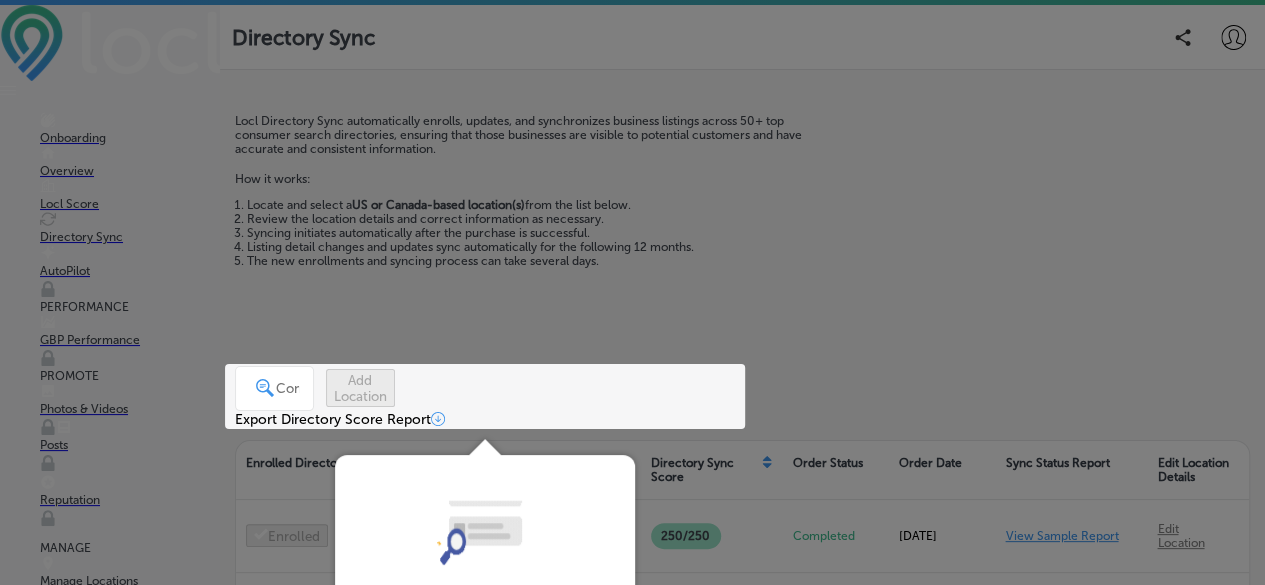 click at bounding box center [632, 414] 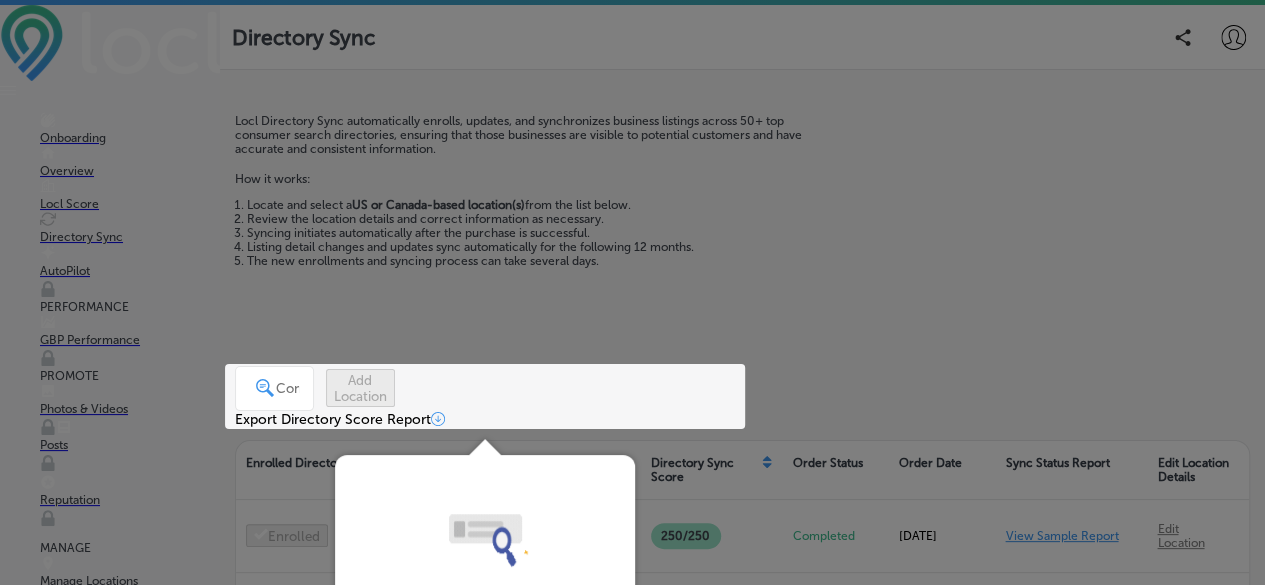 click at bounding box center (632, 414) 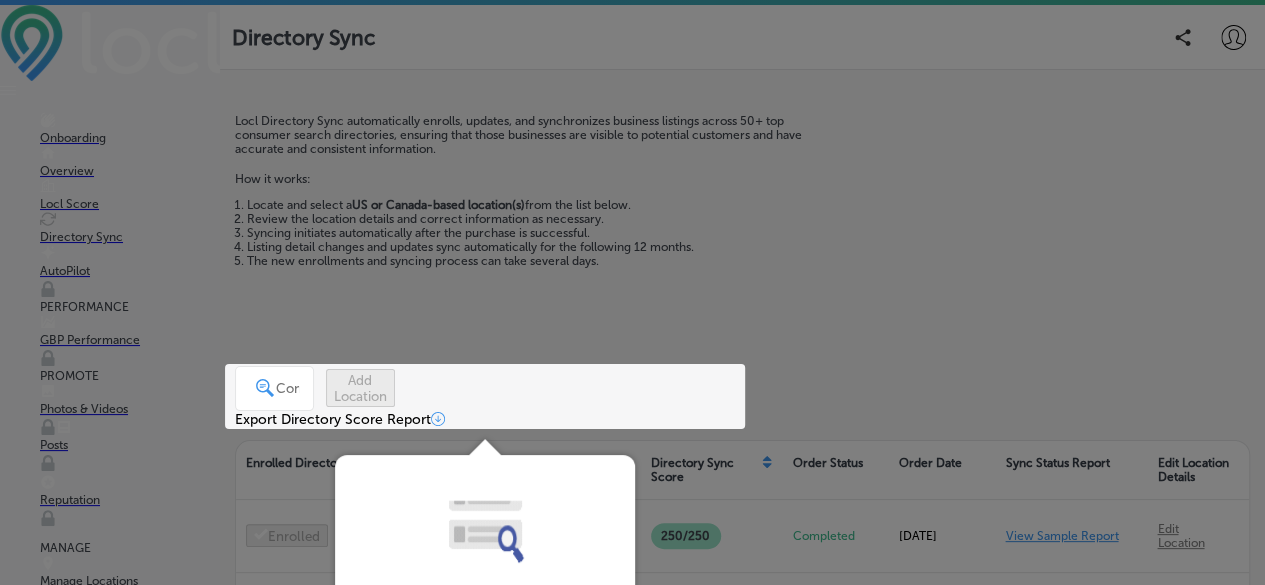 click at bounding box center [632, 414] 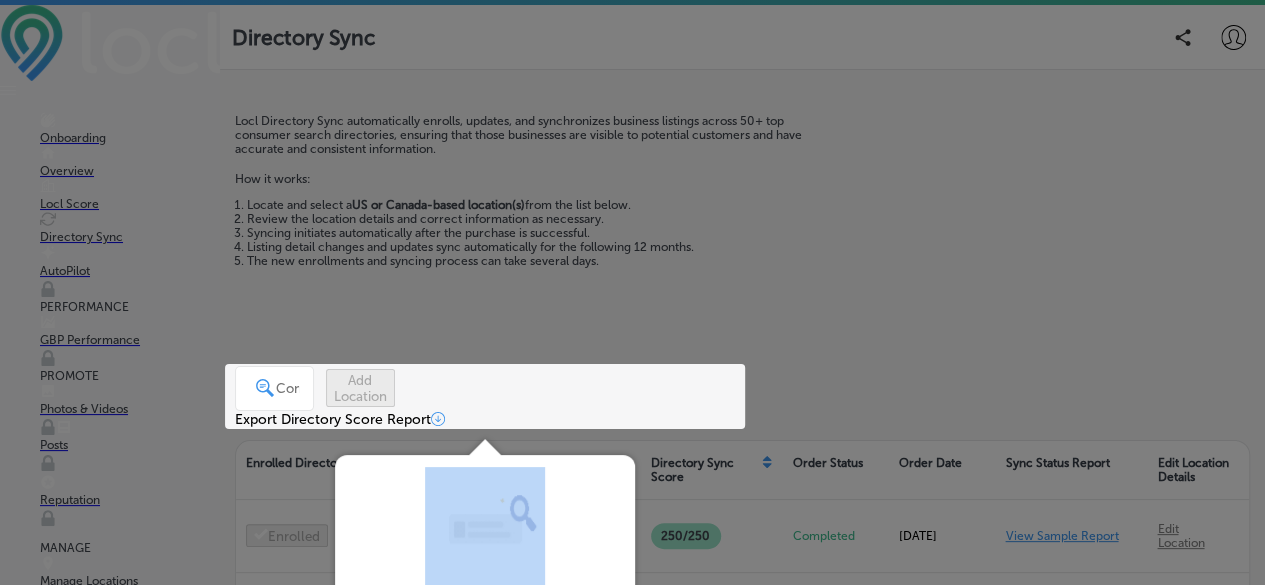 click at bounding box center [632, 414] 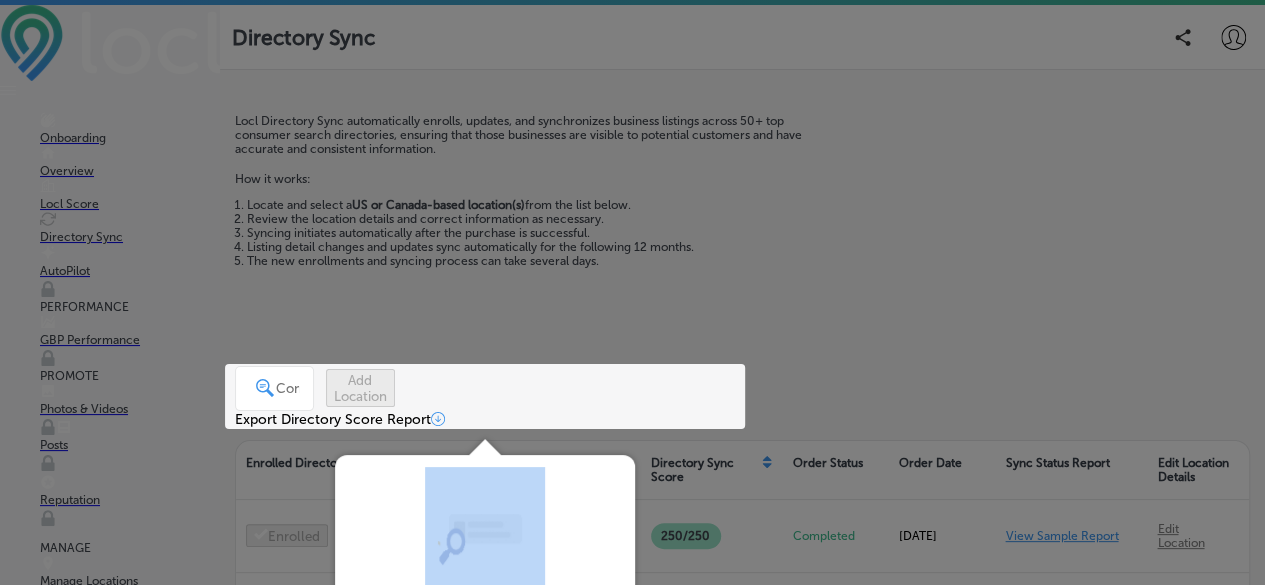 click on "AutoPilot" at bounding box center (130, 271) 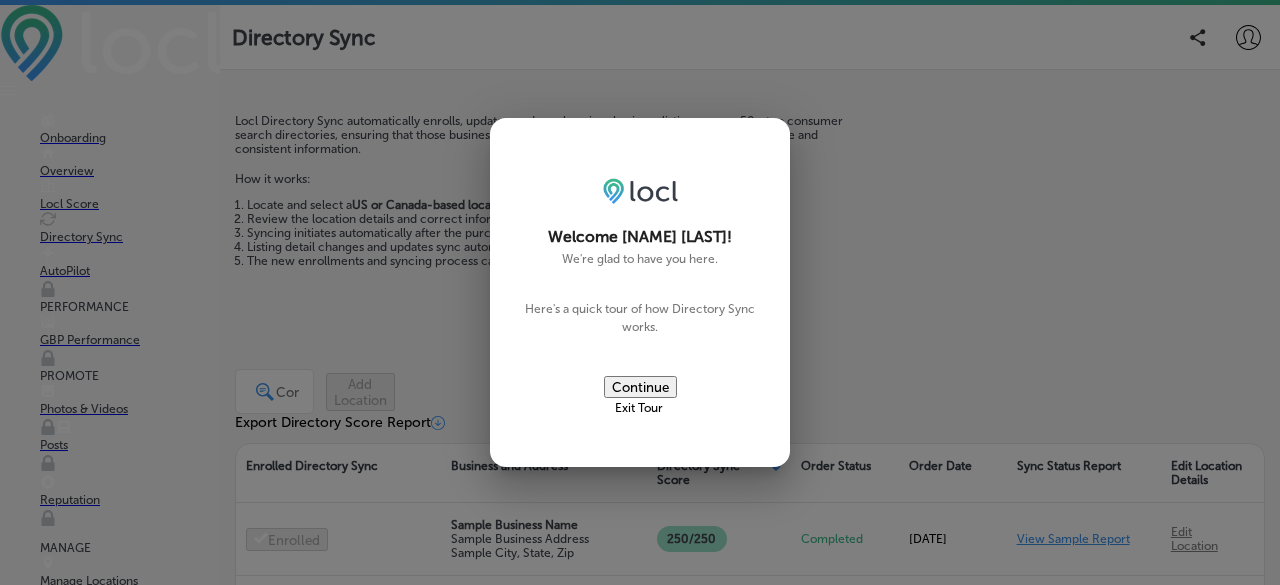 click on "Exit Tour" at bounding box center [639, 408] 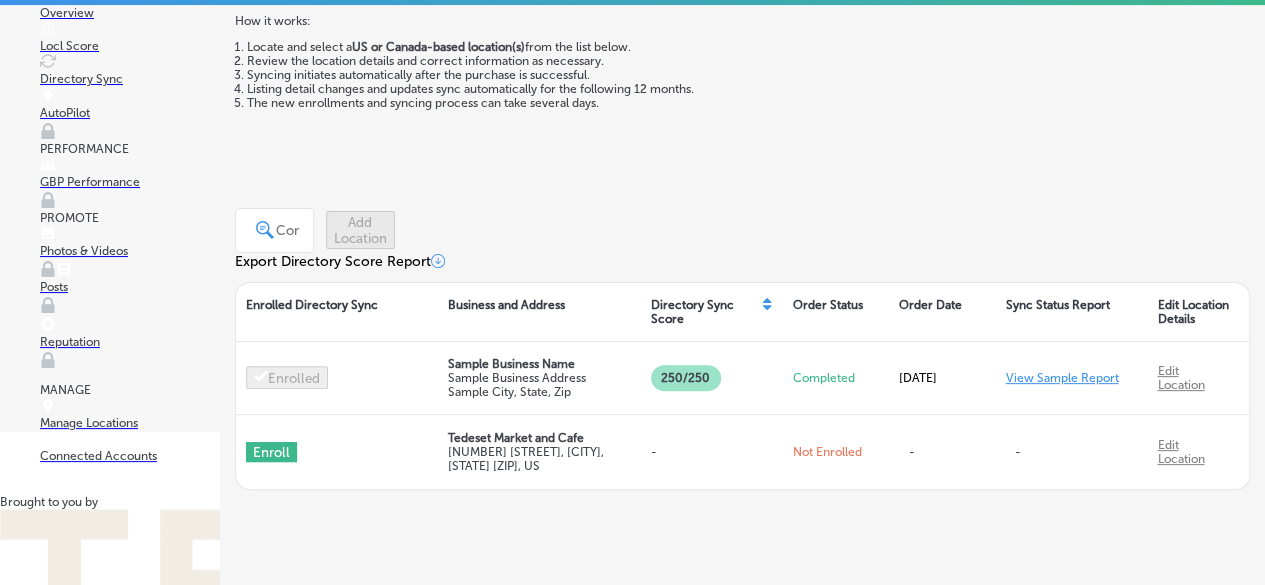 scroll, scrollTop: 188, scrollLeft: 0, axis: vertical 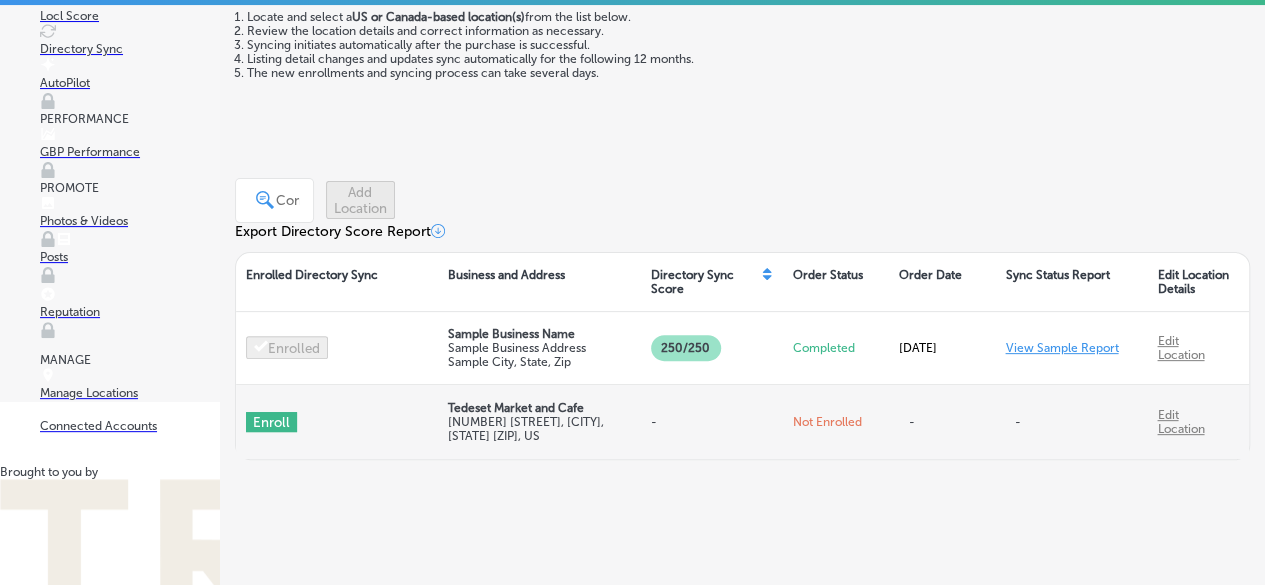 click on "Not Enrolled" at bounding box center (836, 422) 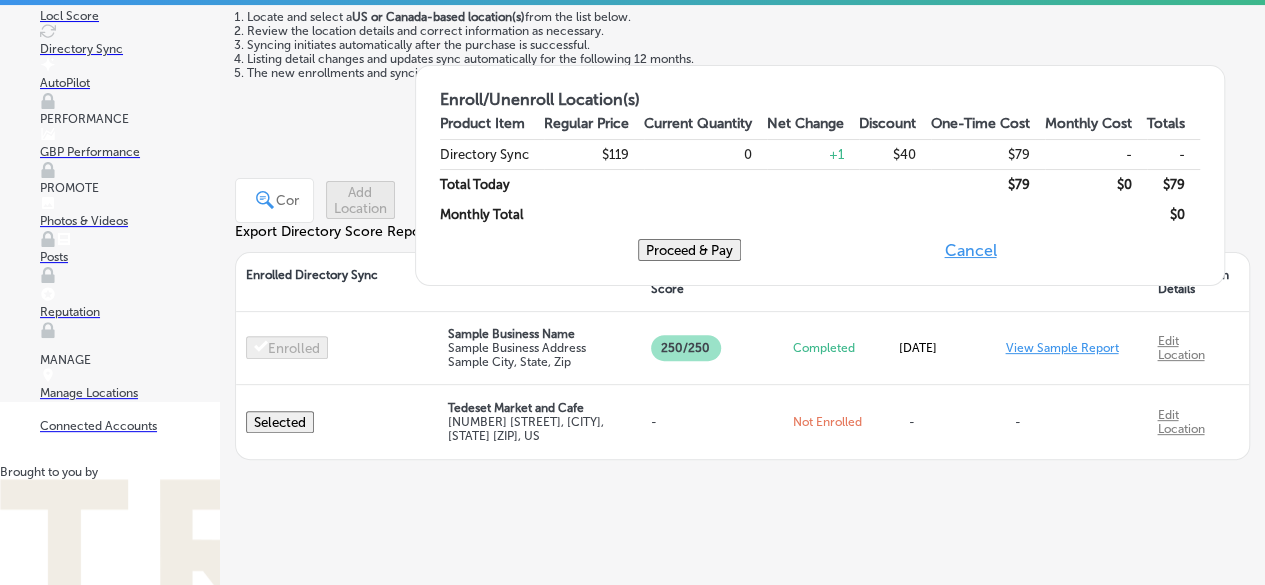drag, startPoint x: 1234, startPoint y: 130, endPoint x: 1226, endPoint y: 211, distance: 81.394104 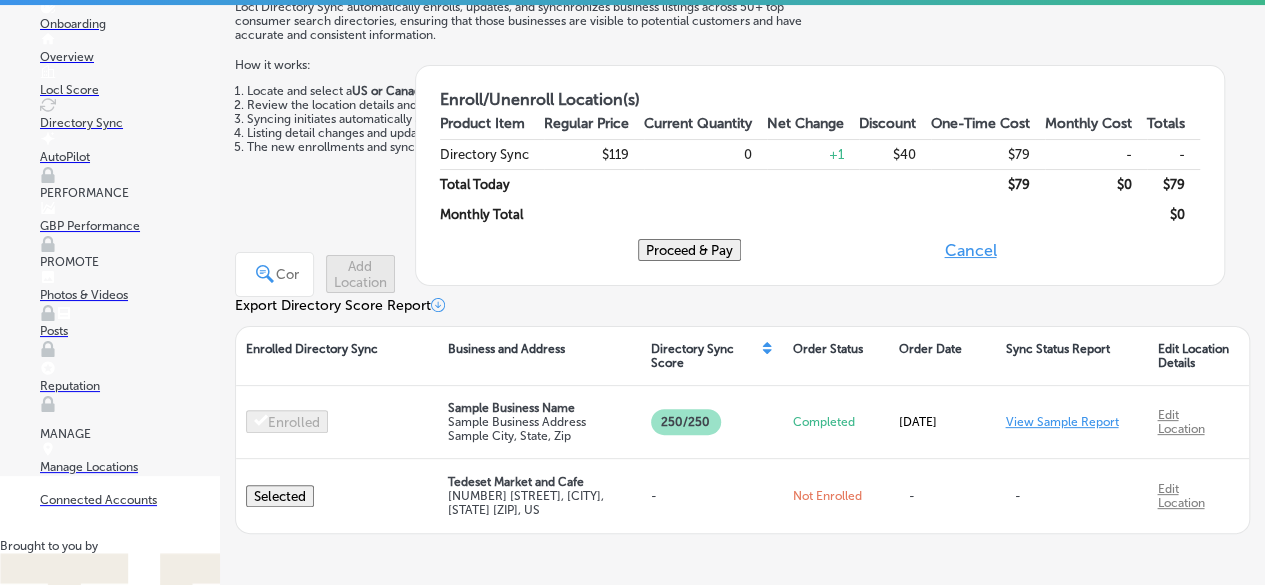 scroll, scrollTop: 116, scrollLeft: 0, axis: vertical 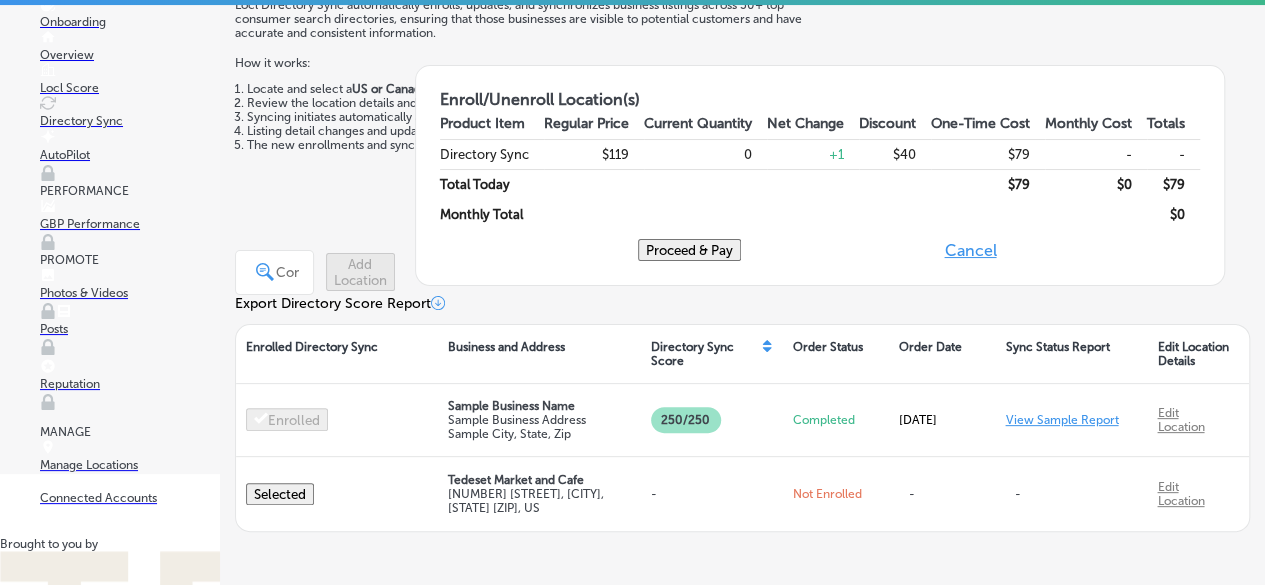 click on "Proceed & Pay" at bounding box center (689, 250) 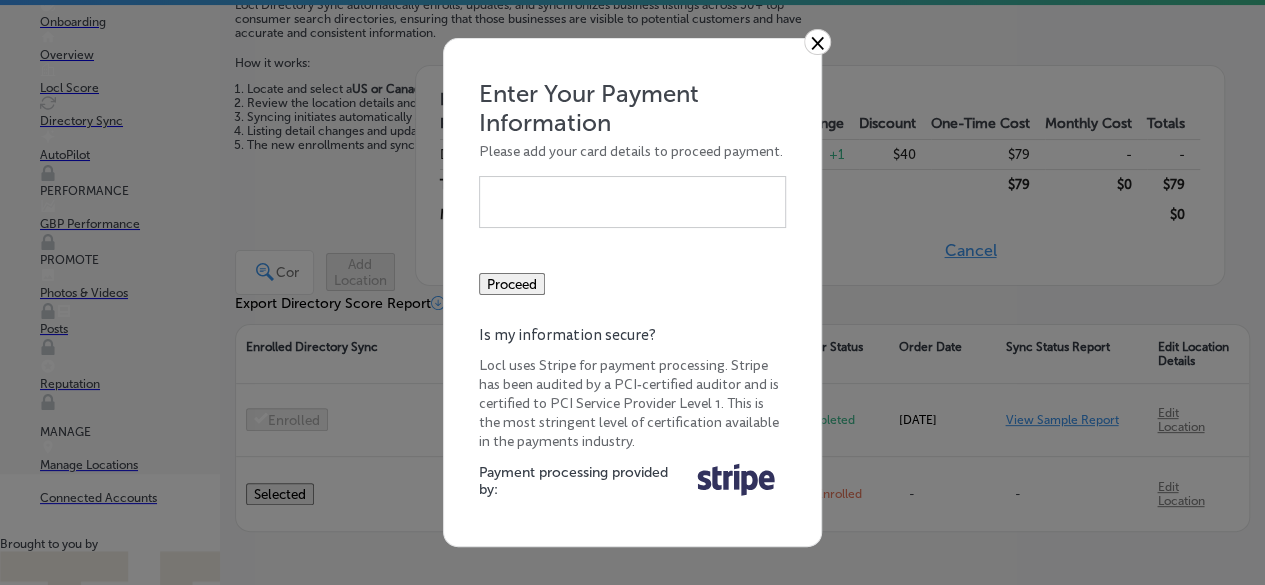 click on "×" at bounding box center (817, 42) 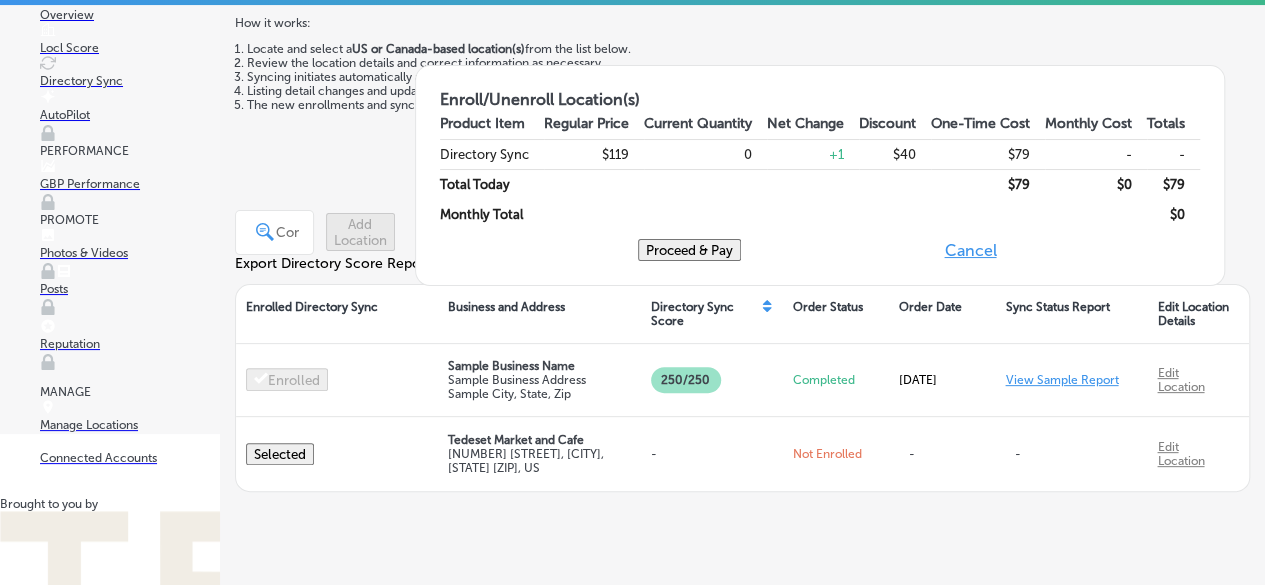 scroll, scrollTop: 162, scrollLeft: 0, axis: vertical 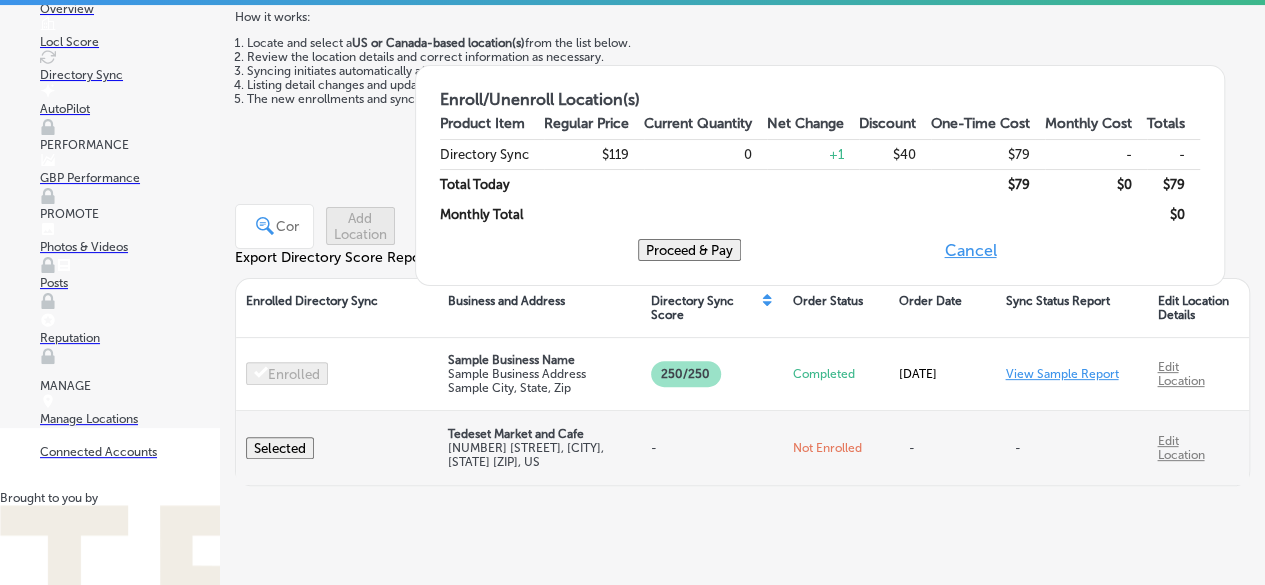 click on "Selected" at bounding box center (280, 448) 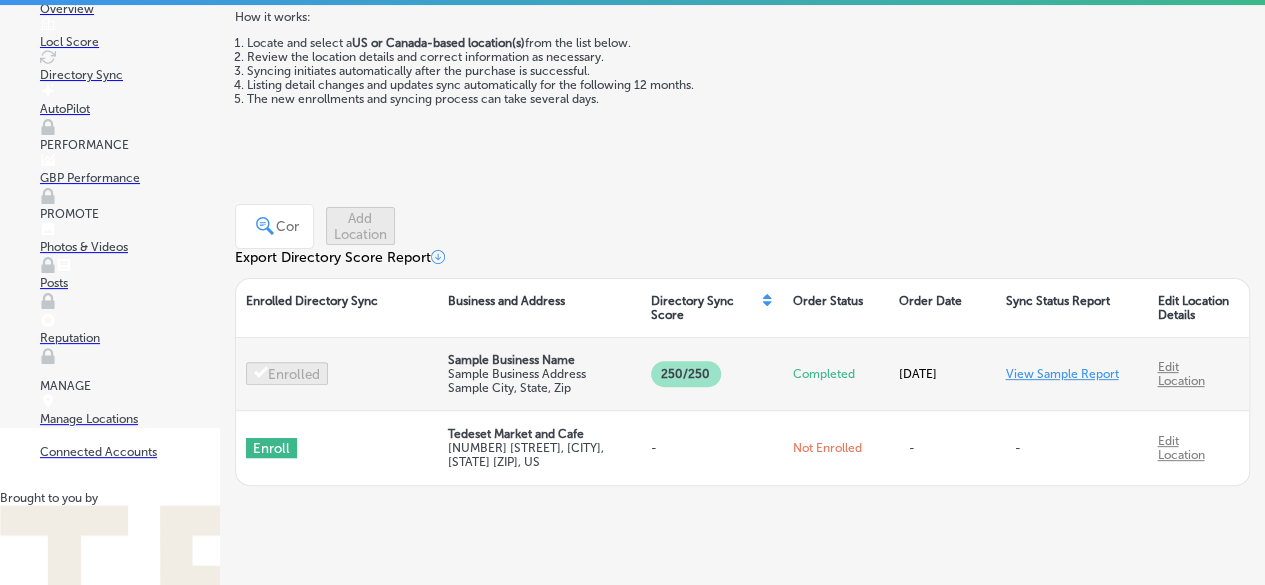 click on "View Sample Report" at bounding box center (1061, 374) 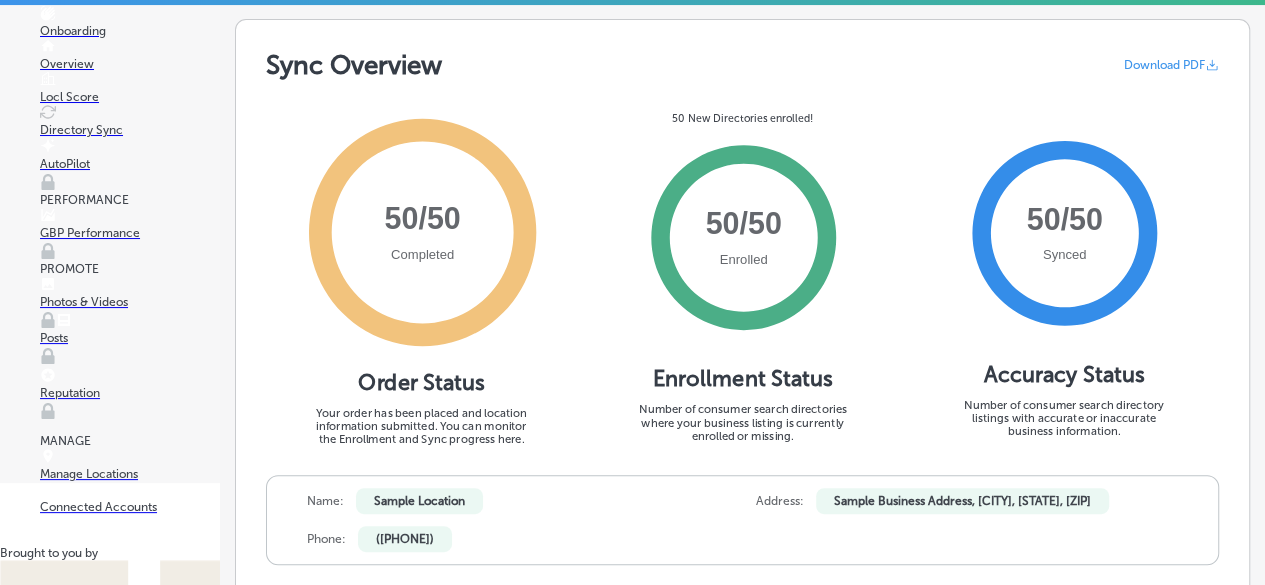 scroll, scrollTop: 0, scrollLeft: 0, axis: both 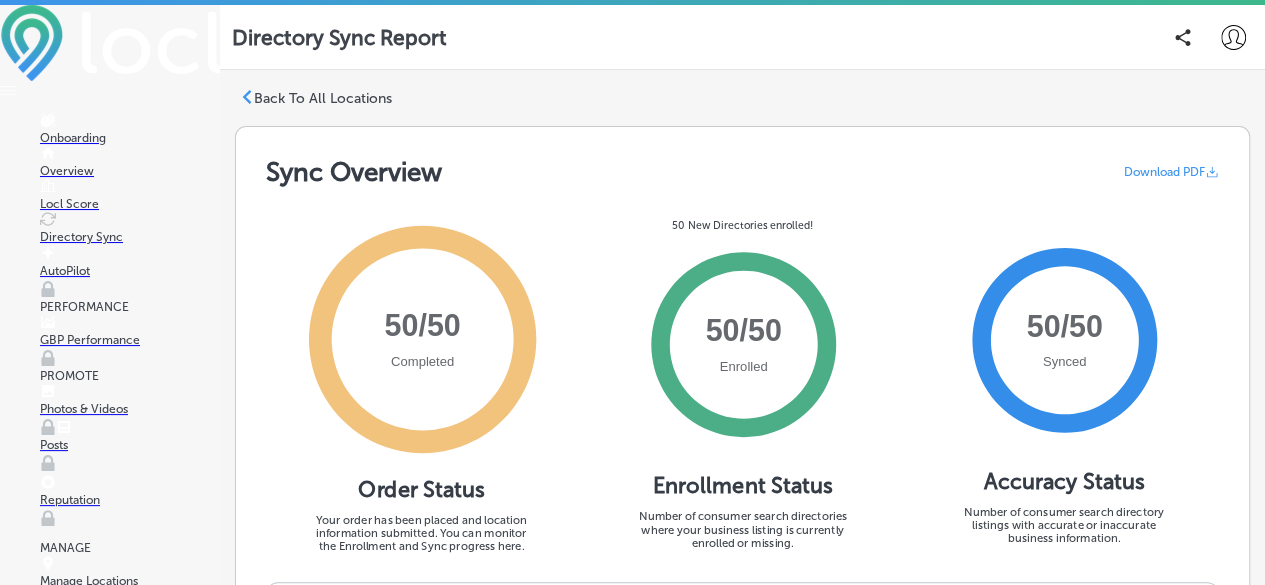 click on "Posts" at bounding box center (130, 449) 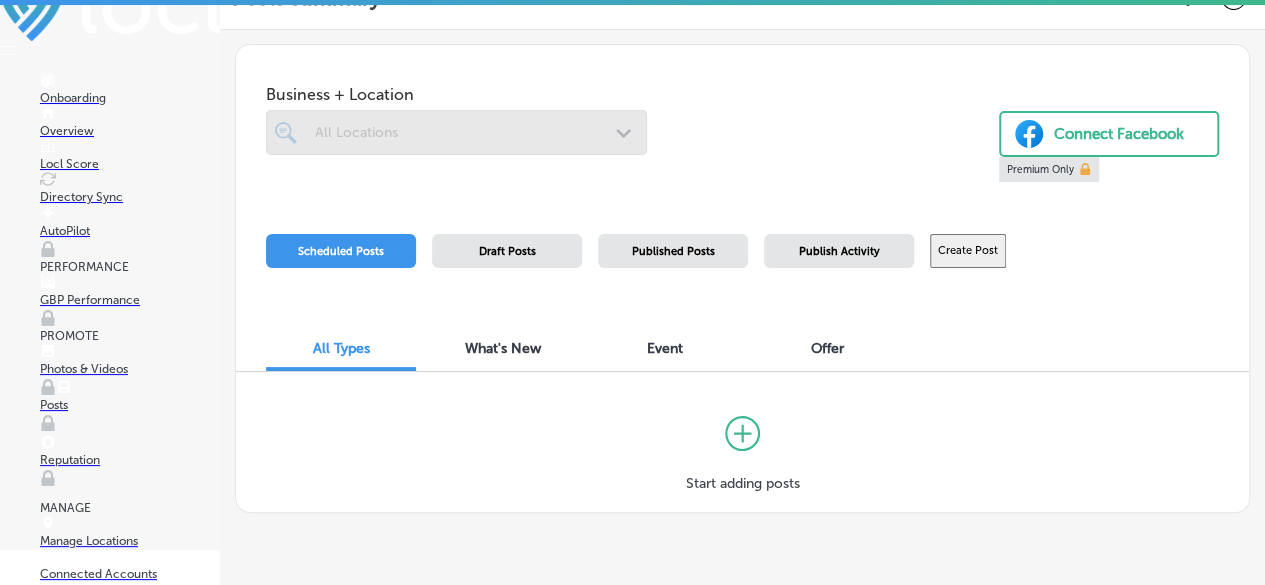 scroll, scrollTop: 188, scrollLeft: 0, axis: vertical 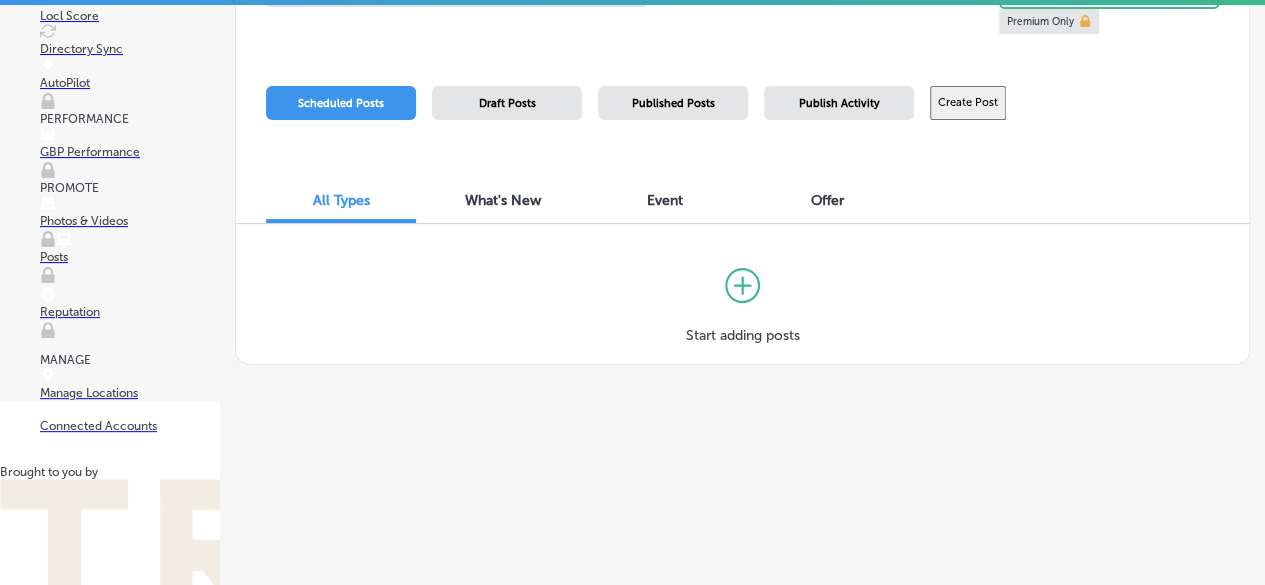 click on "Connected Accounts" at bounding box center [130, 426] 